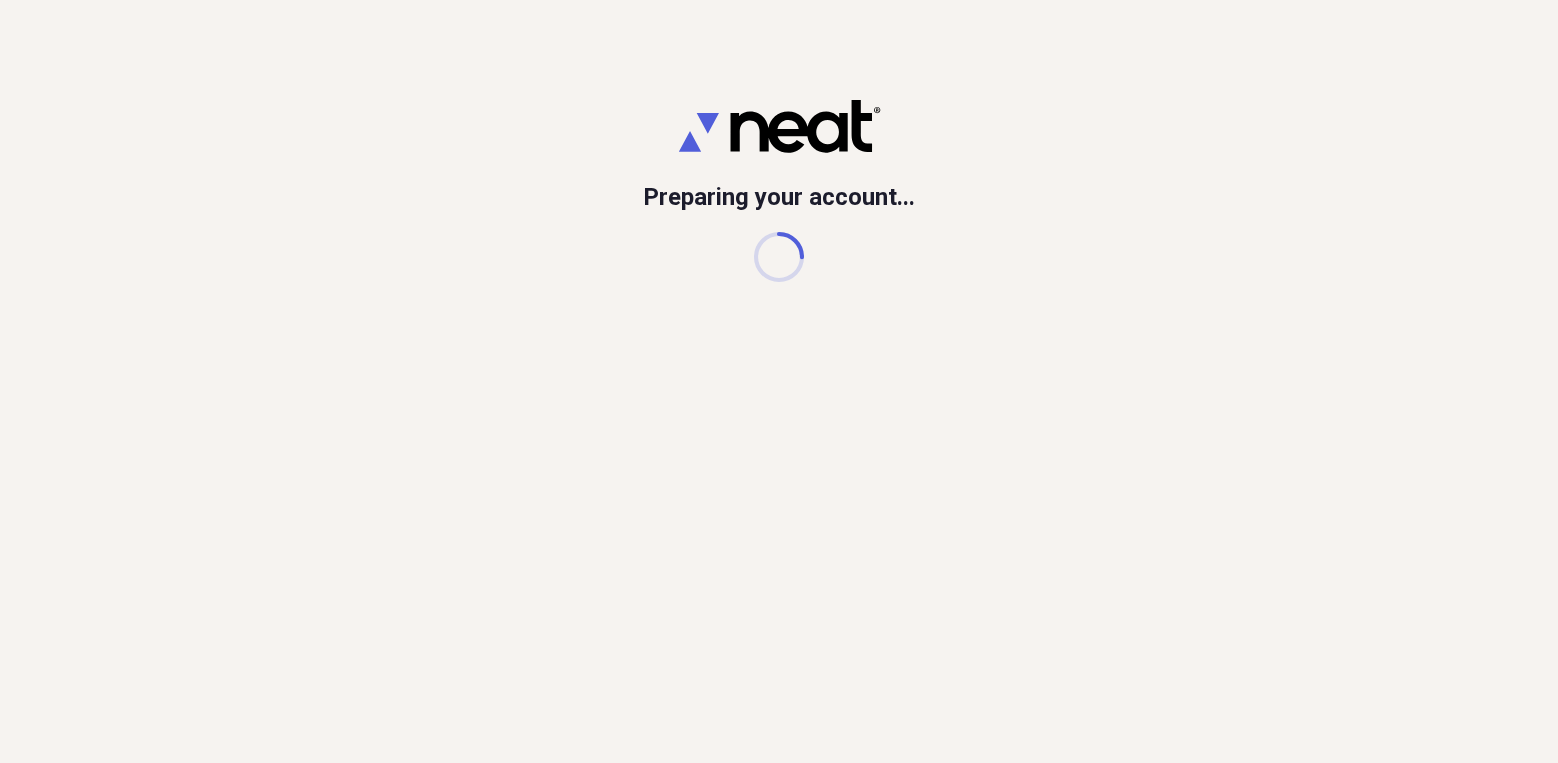 scroll, scrollTop: 0, scrollLeft: 0, axis: both 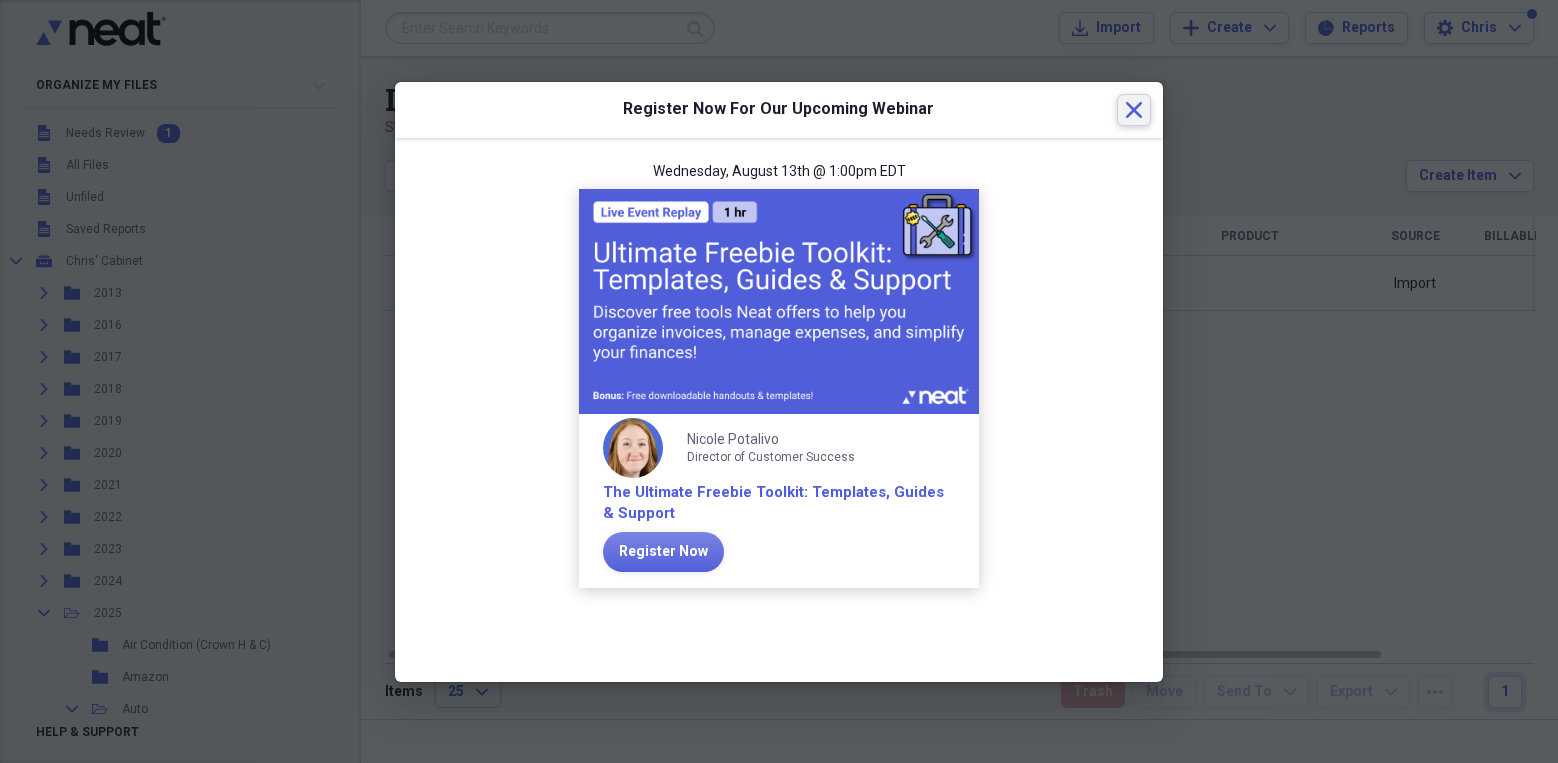 click 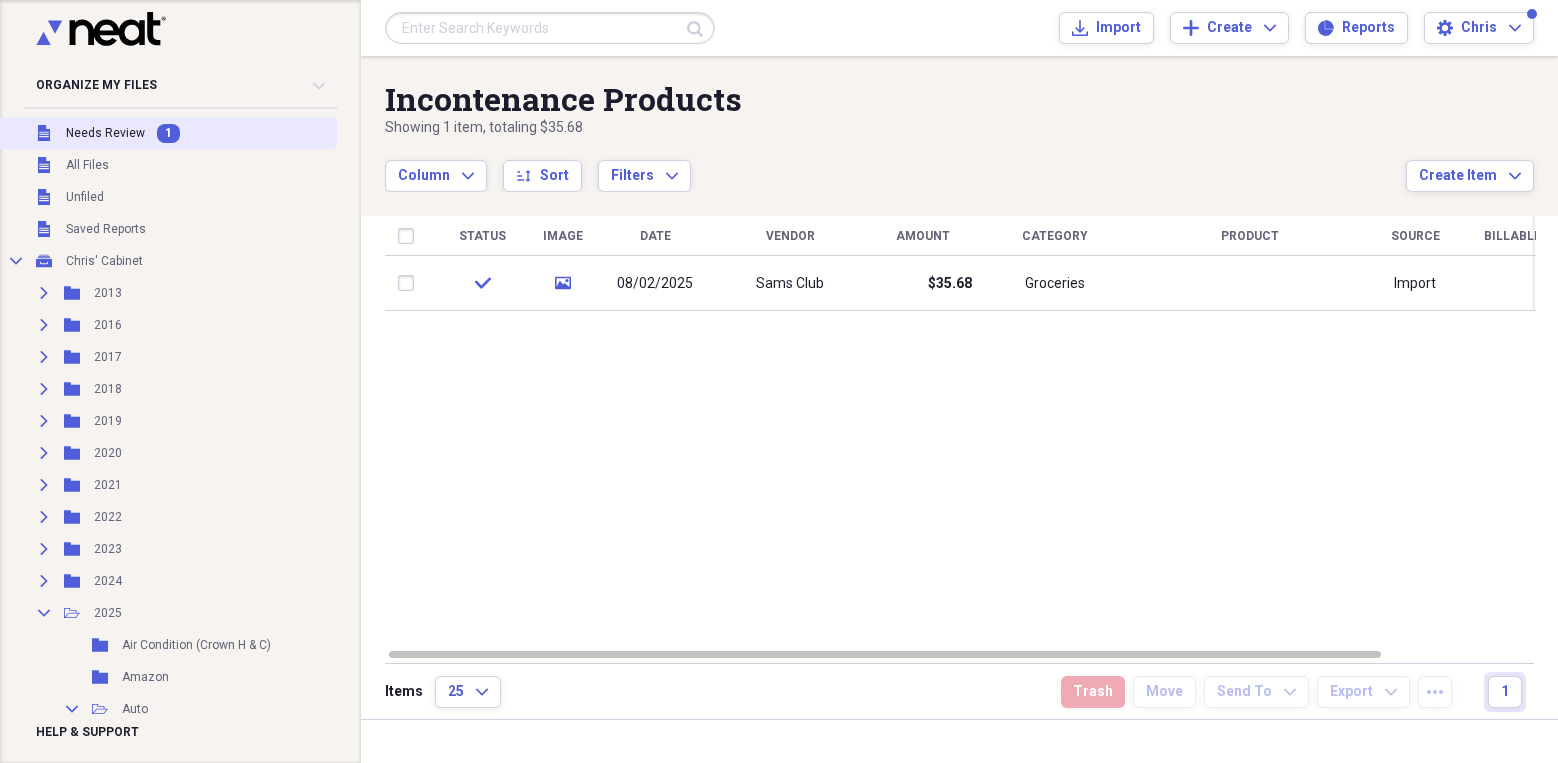 click on "Needs Review" at bounding box center [105, 133] 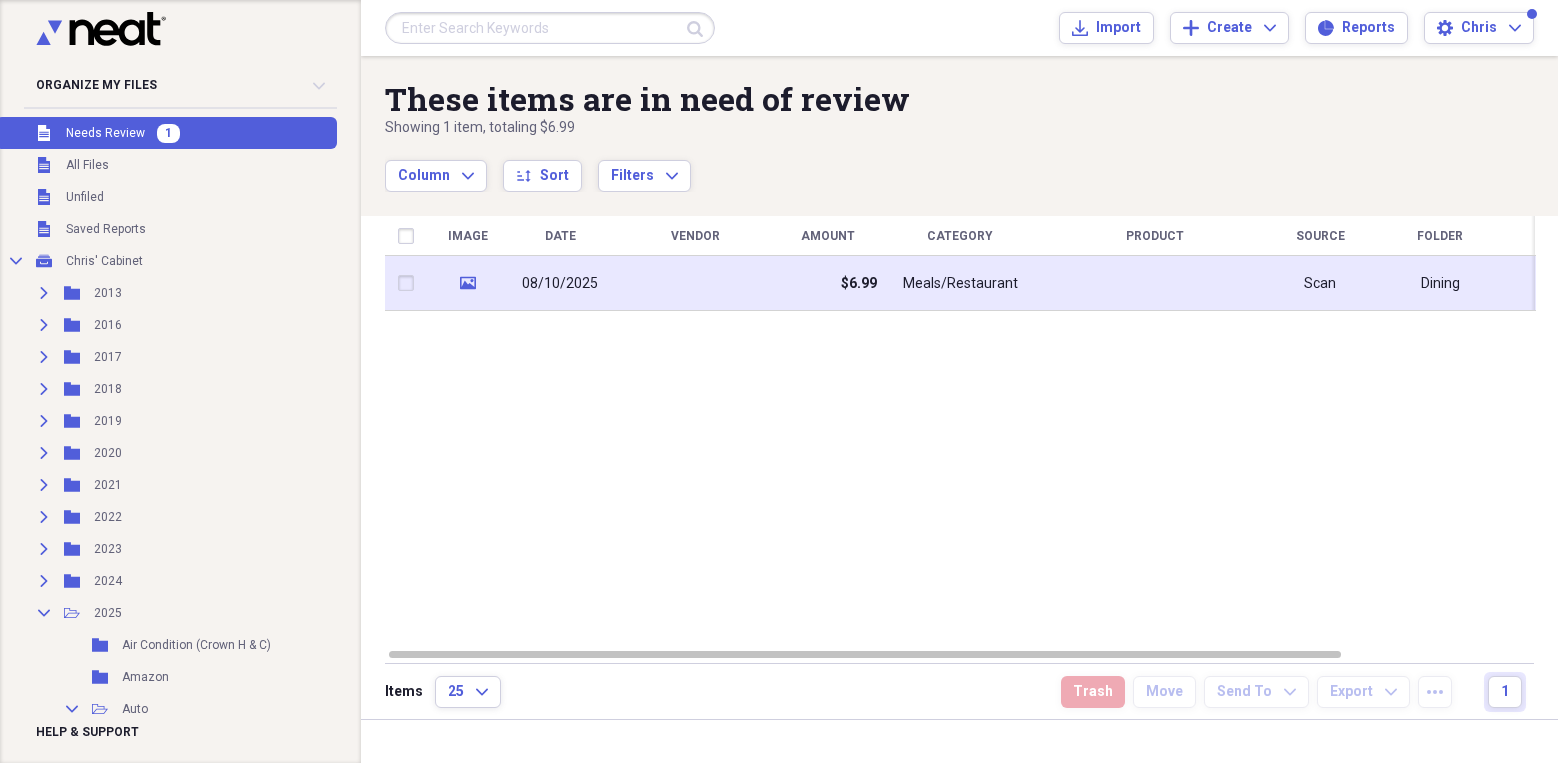 click at bounding box center [695, 283] 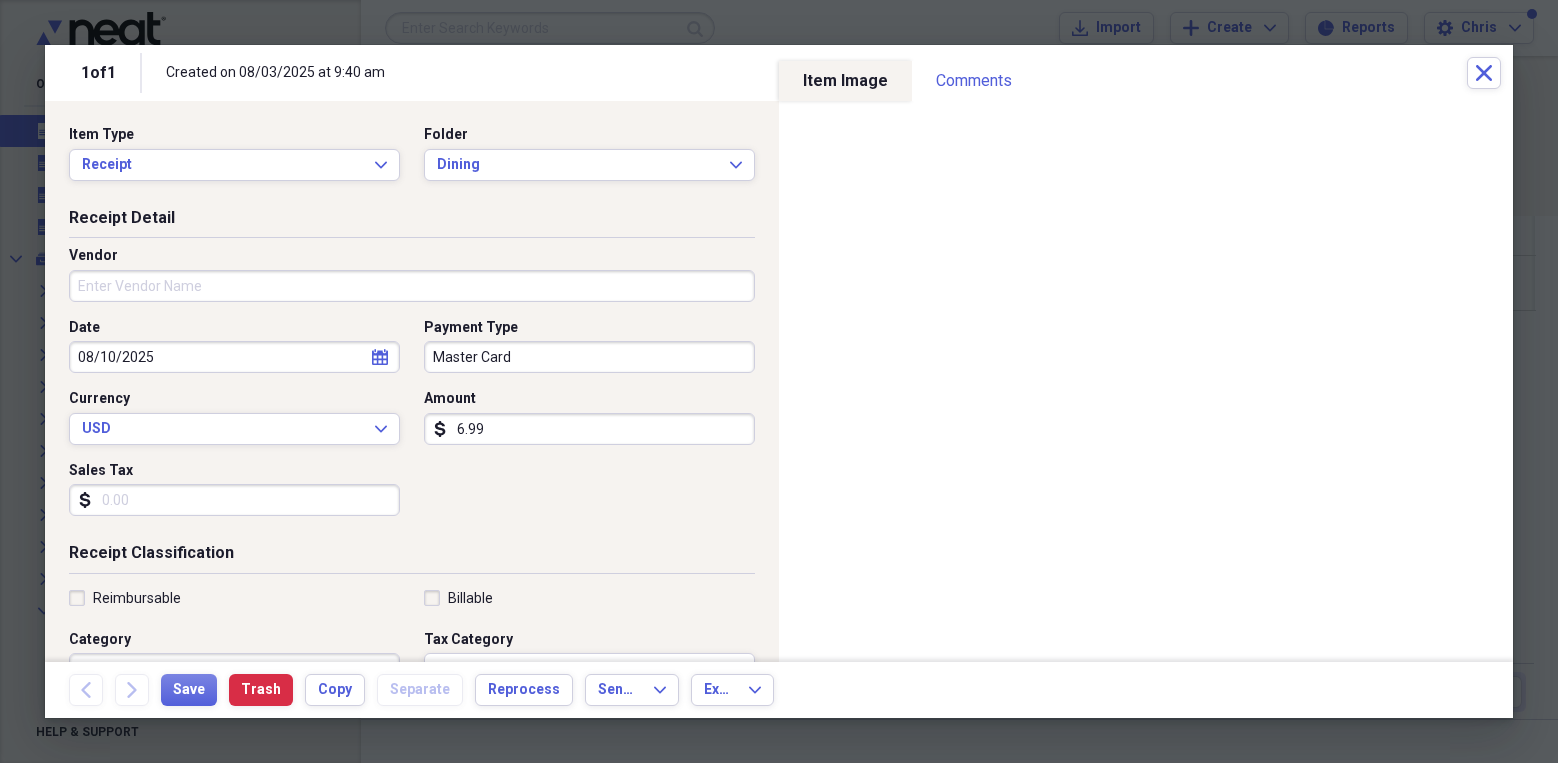 click on "Vendor" at bounding box center (412, 286) 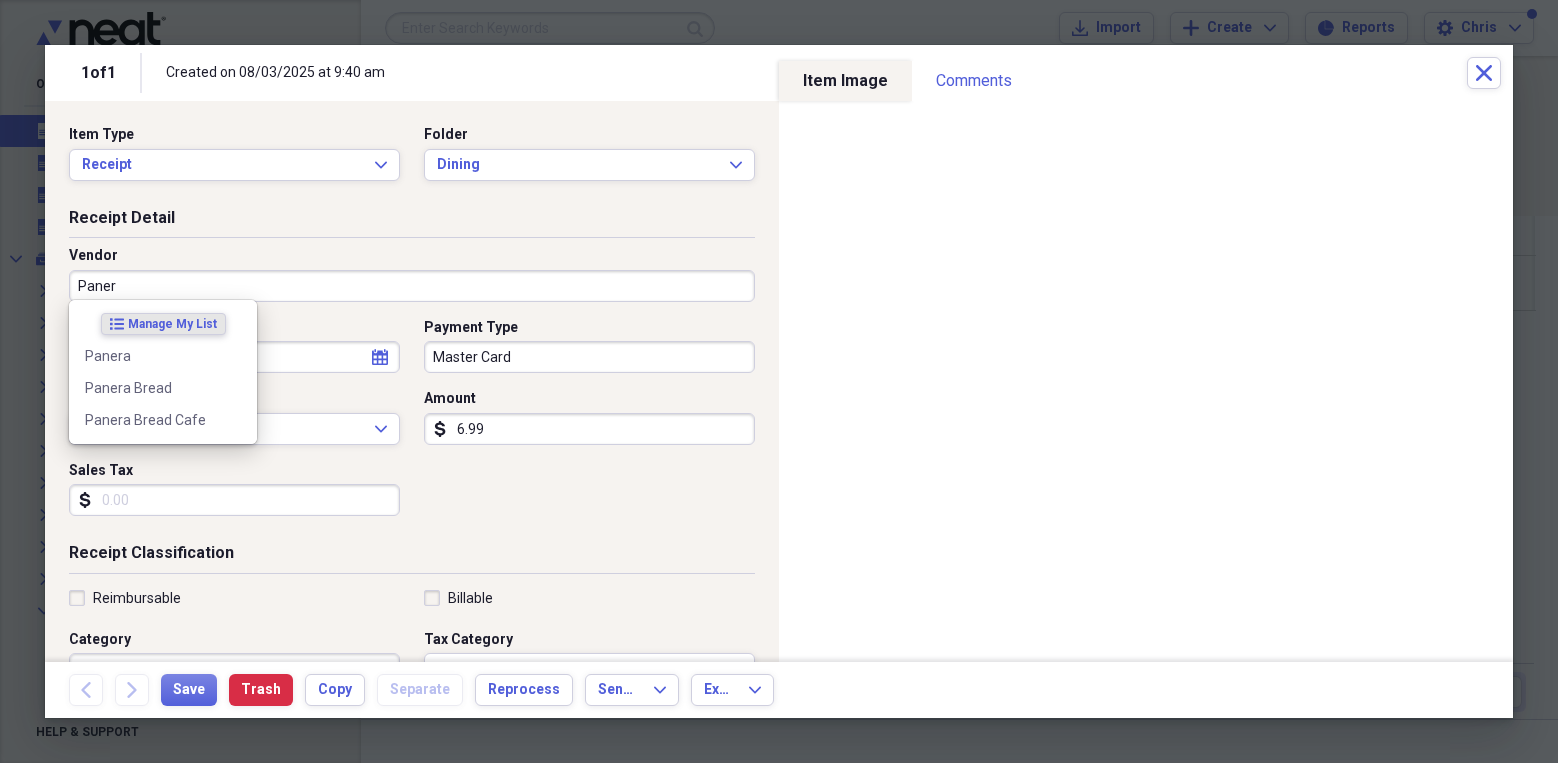 type on "Panera" 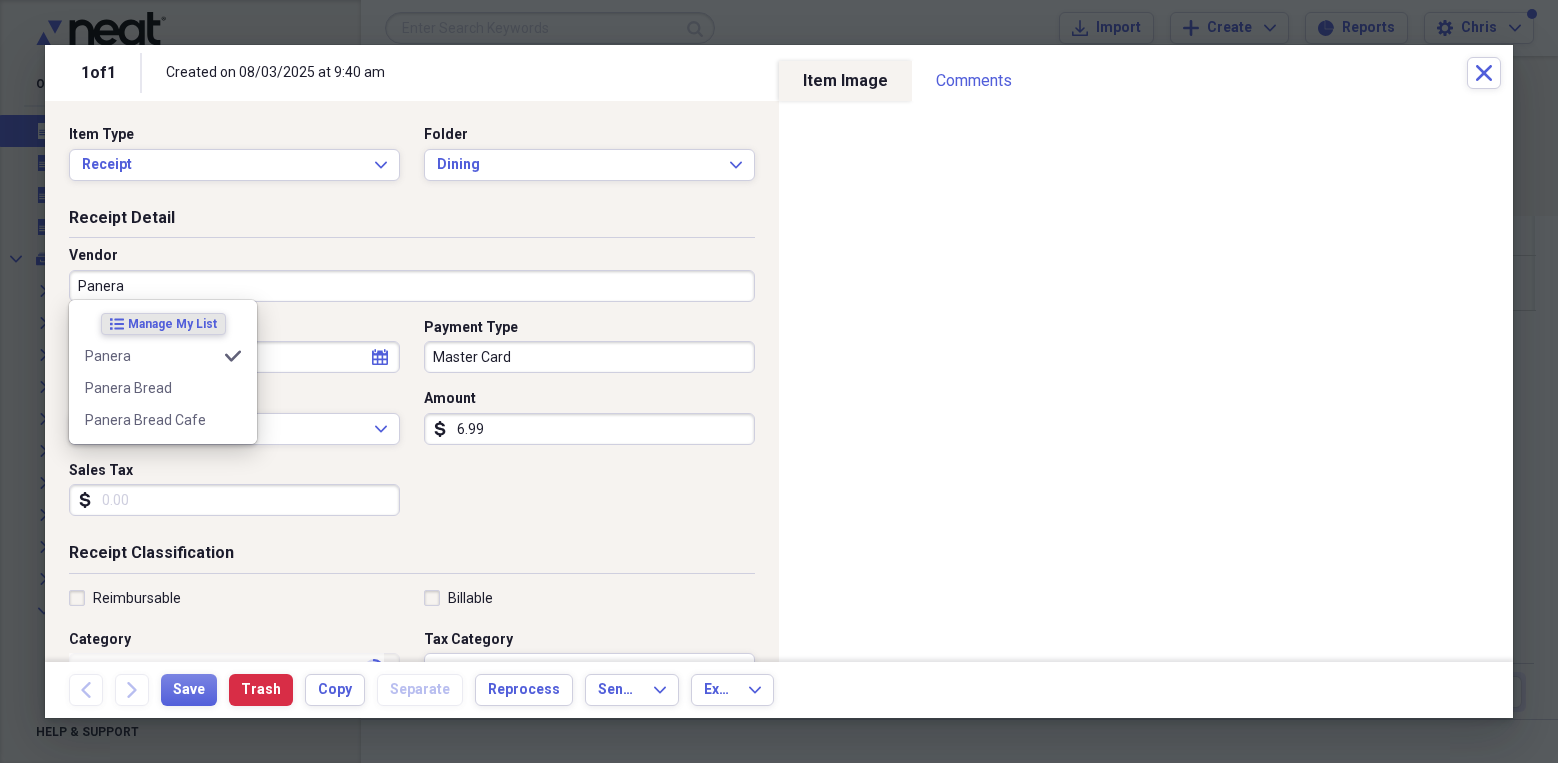 type on "Meals/Restaurants" 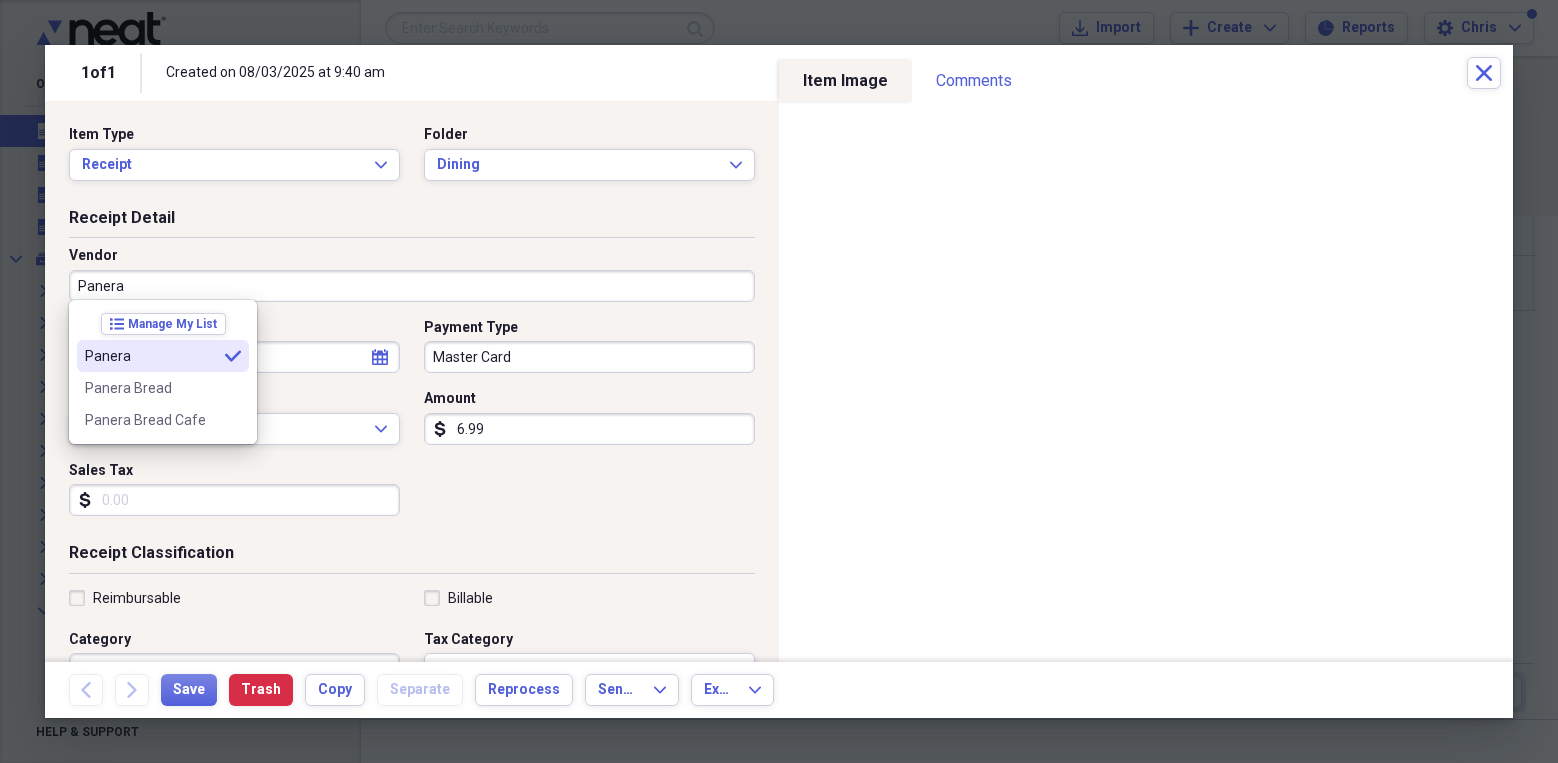 type on "Panera" 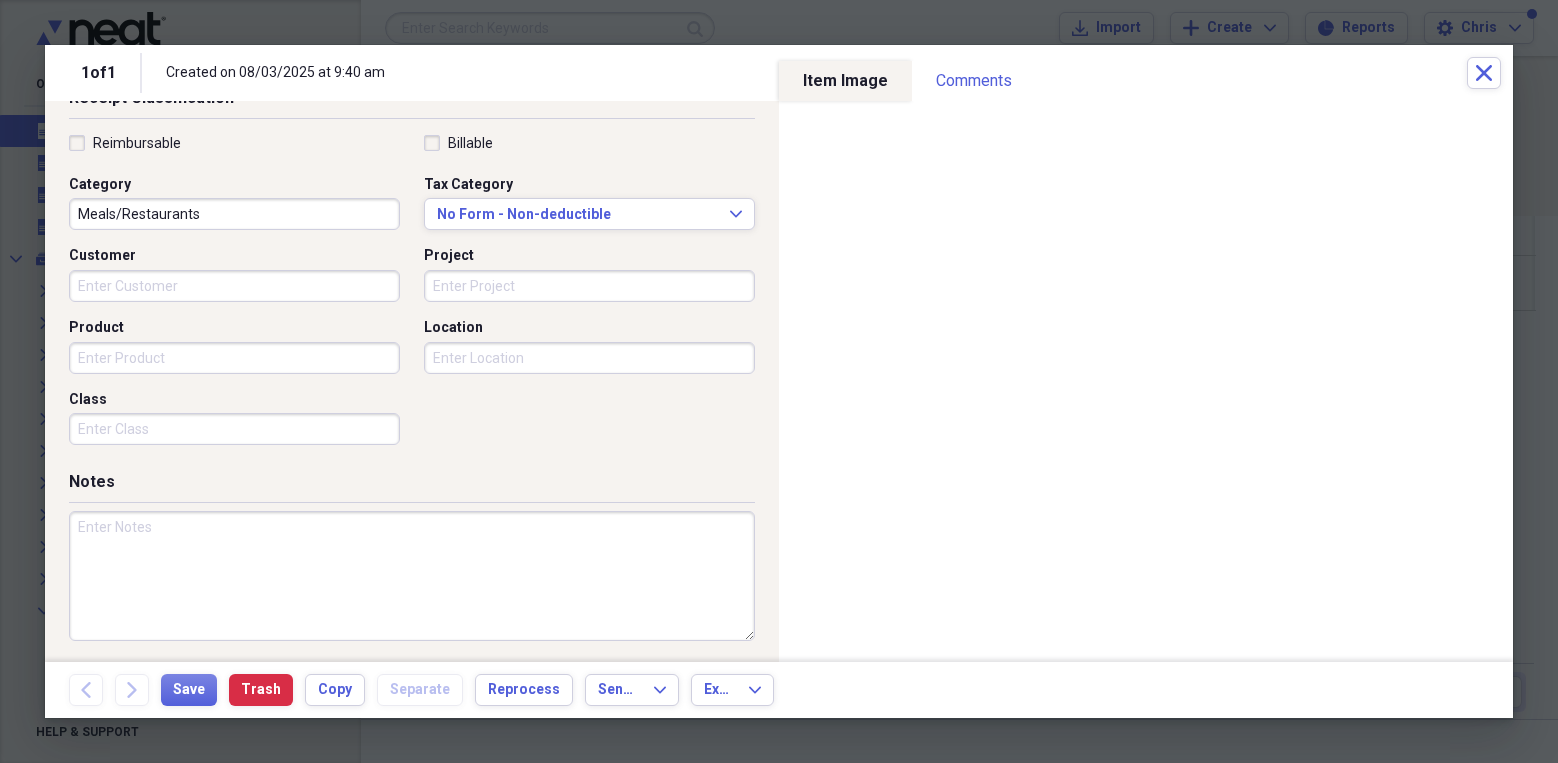 scroll, scrollTop: 453, scrollLeft: 0, axis: vertical 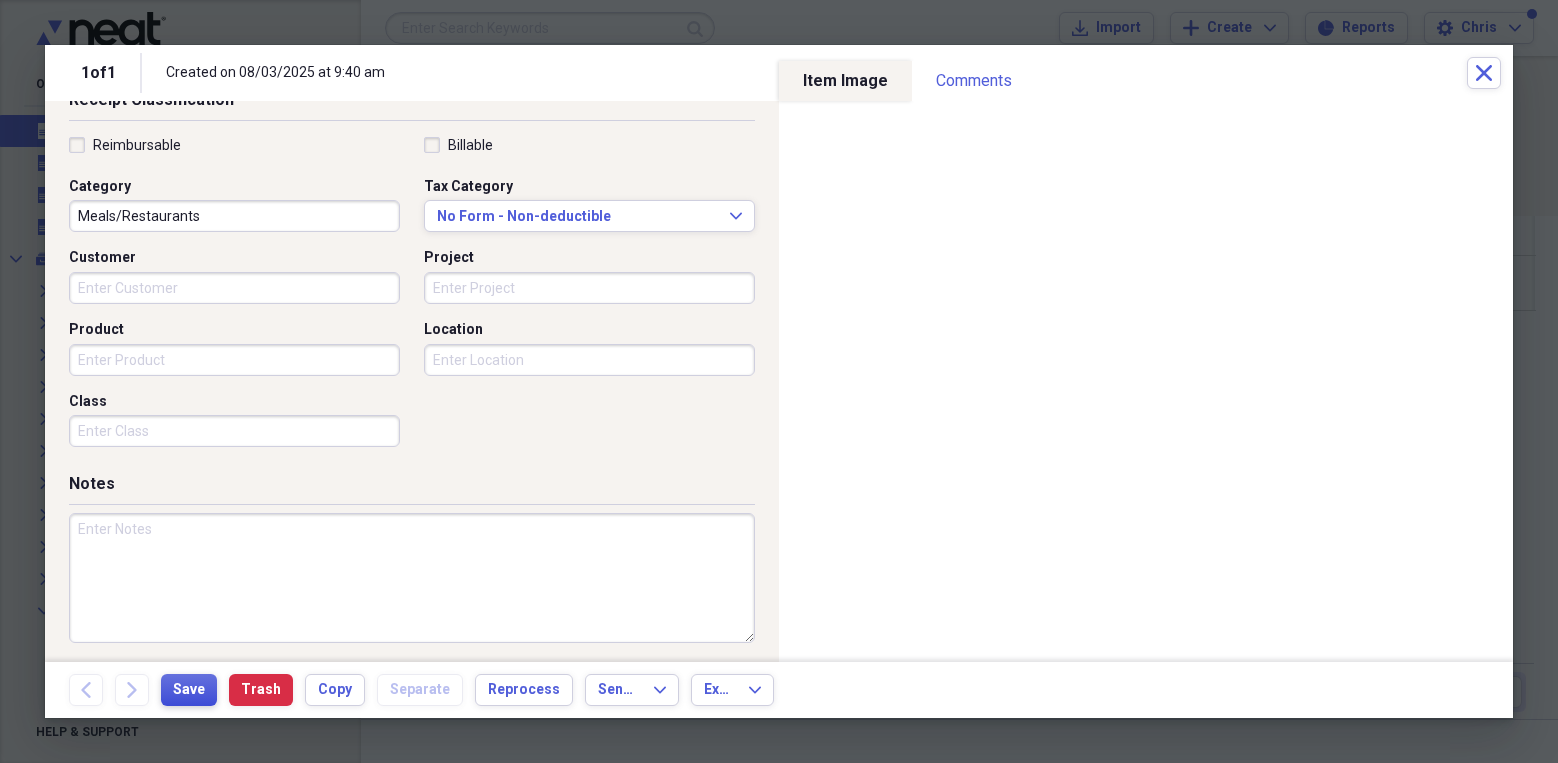 click on "Save" at bounding box center [189, 690] 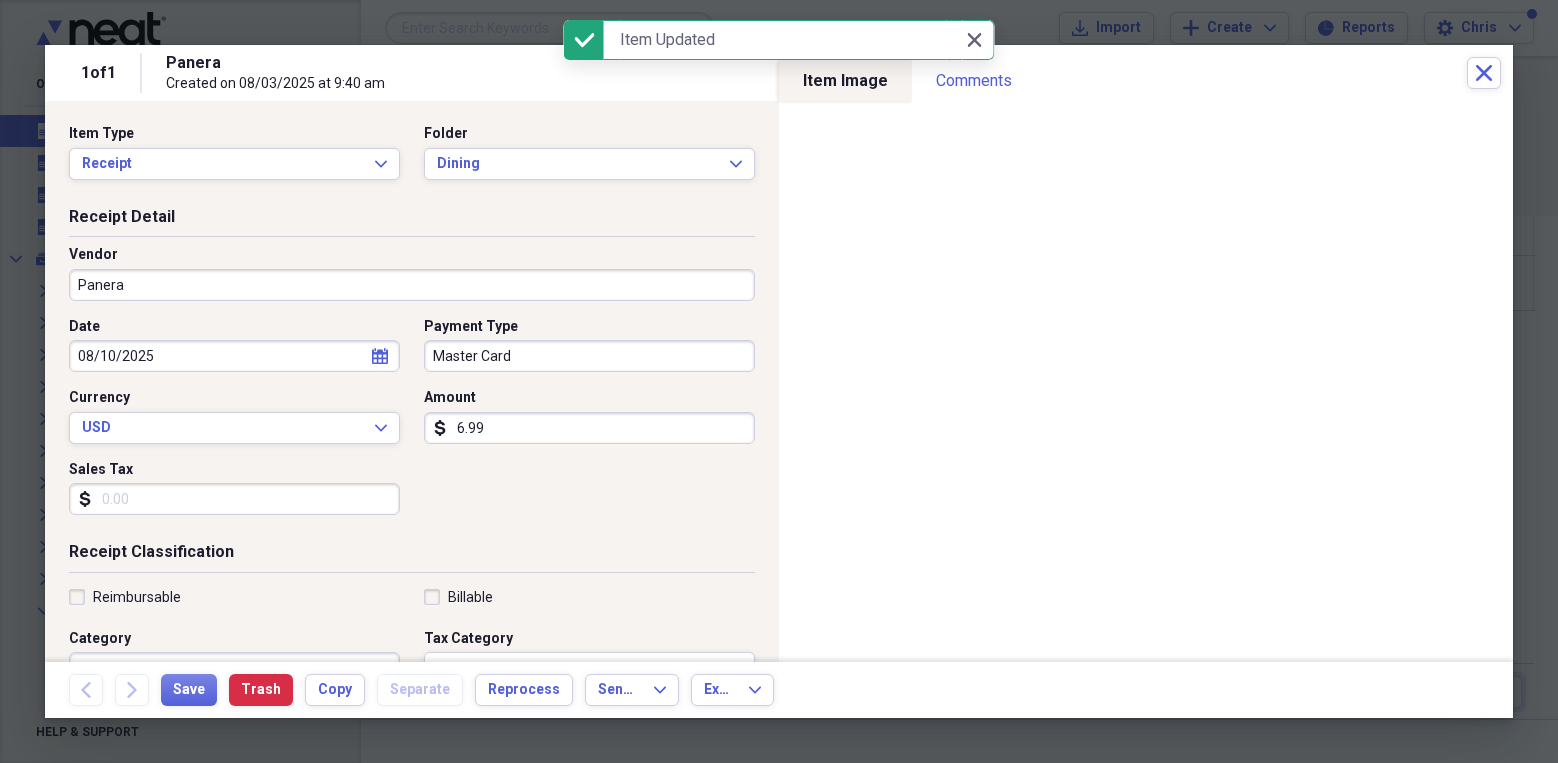 scroll, scrollTop: 0, scrollLeft: 0, axis: both 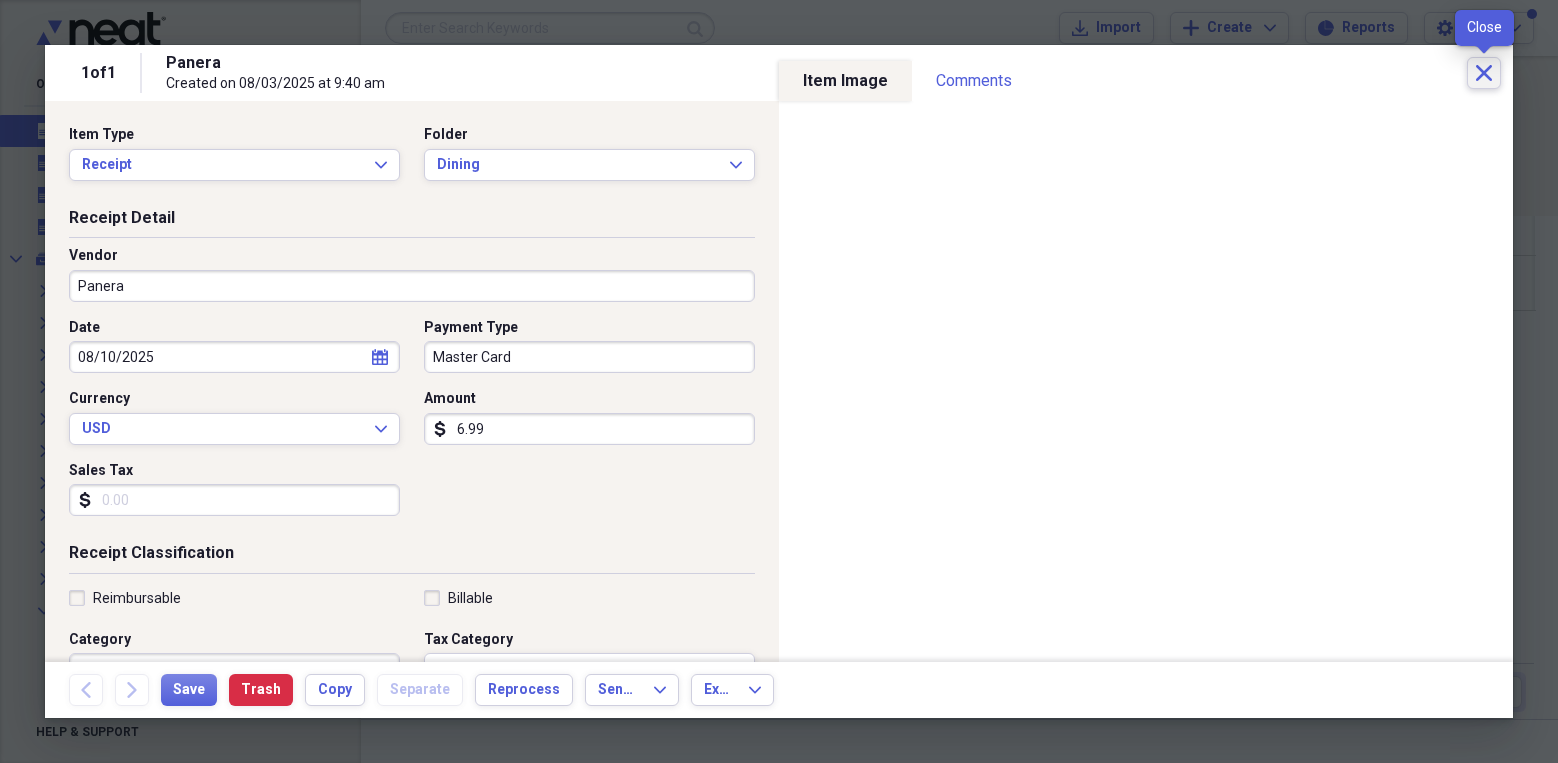 click on "Close" 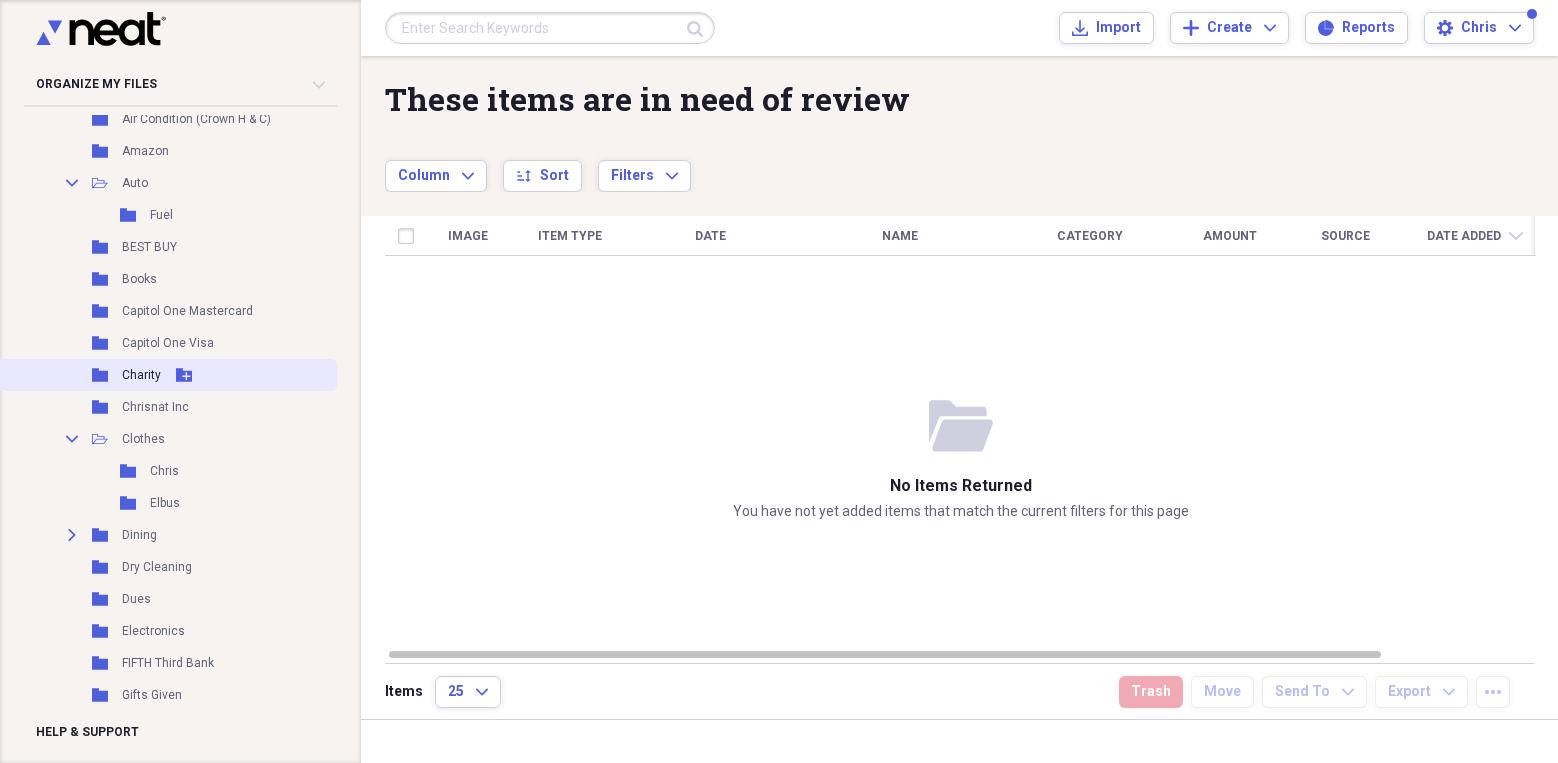 scroll, scrollTop: 567, scrollLeft: 0, axis: vertical 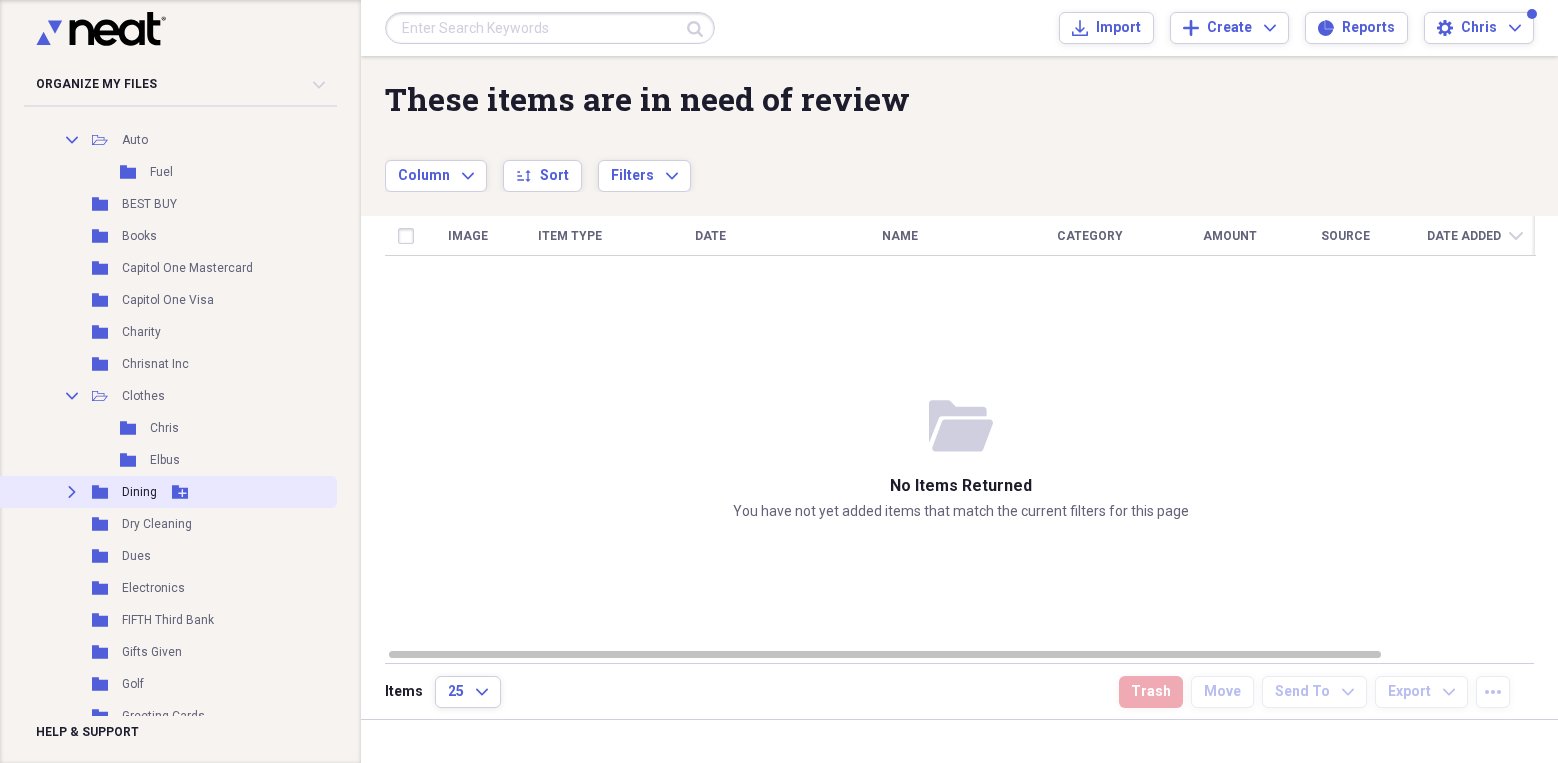 click on "Dining" at bounding box center [139, 492] 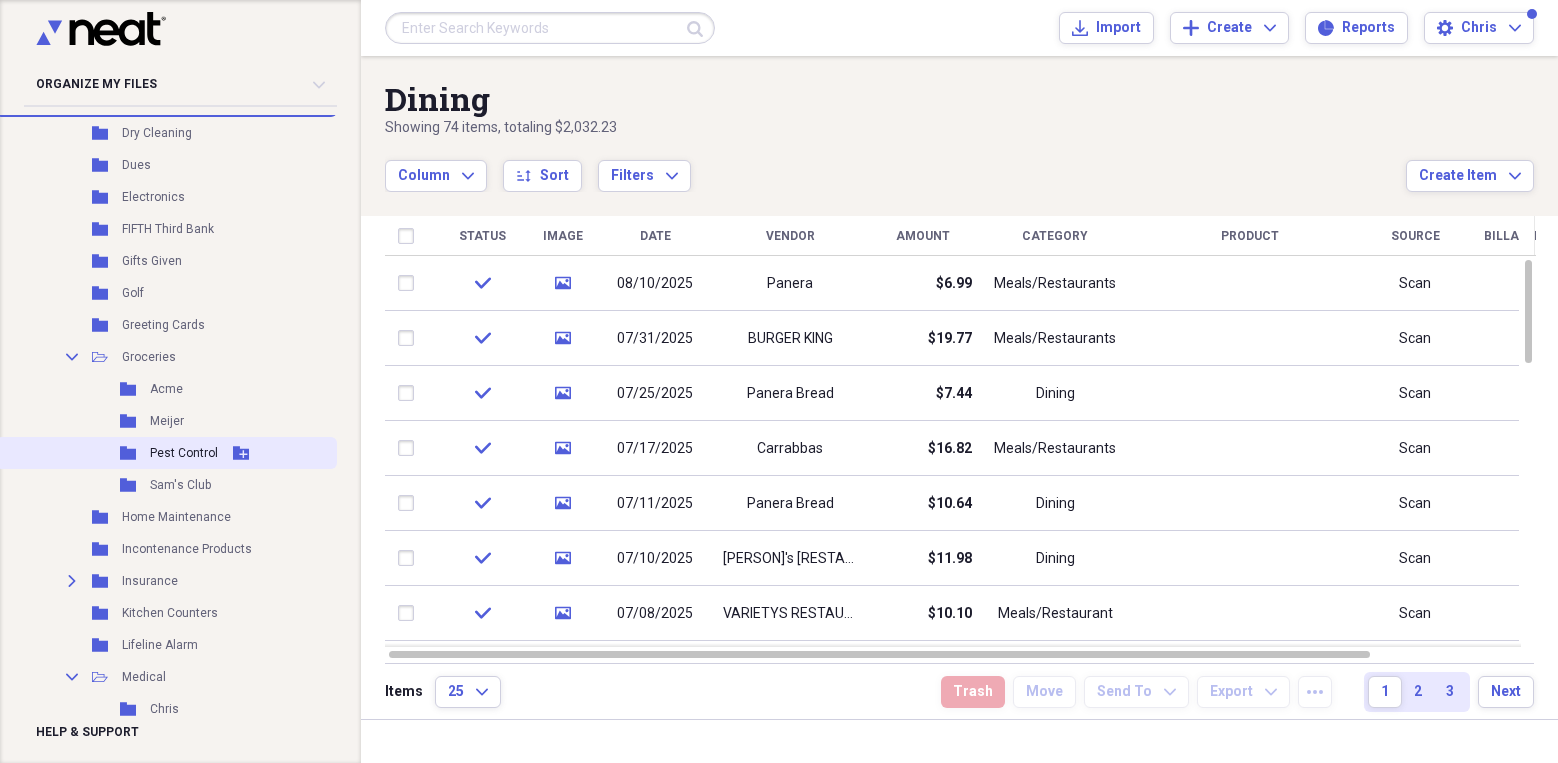 scroll, scrollTop: 965, scrollLeft: 0, axis: vertical 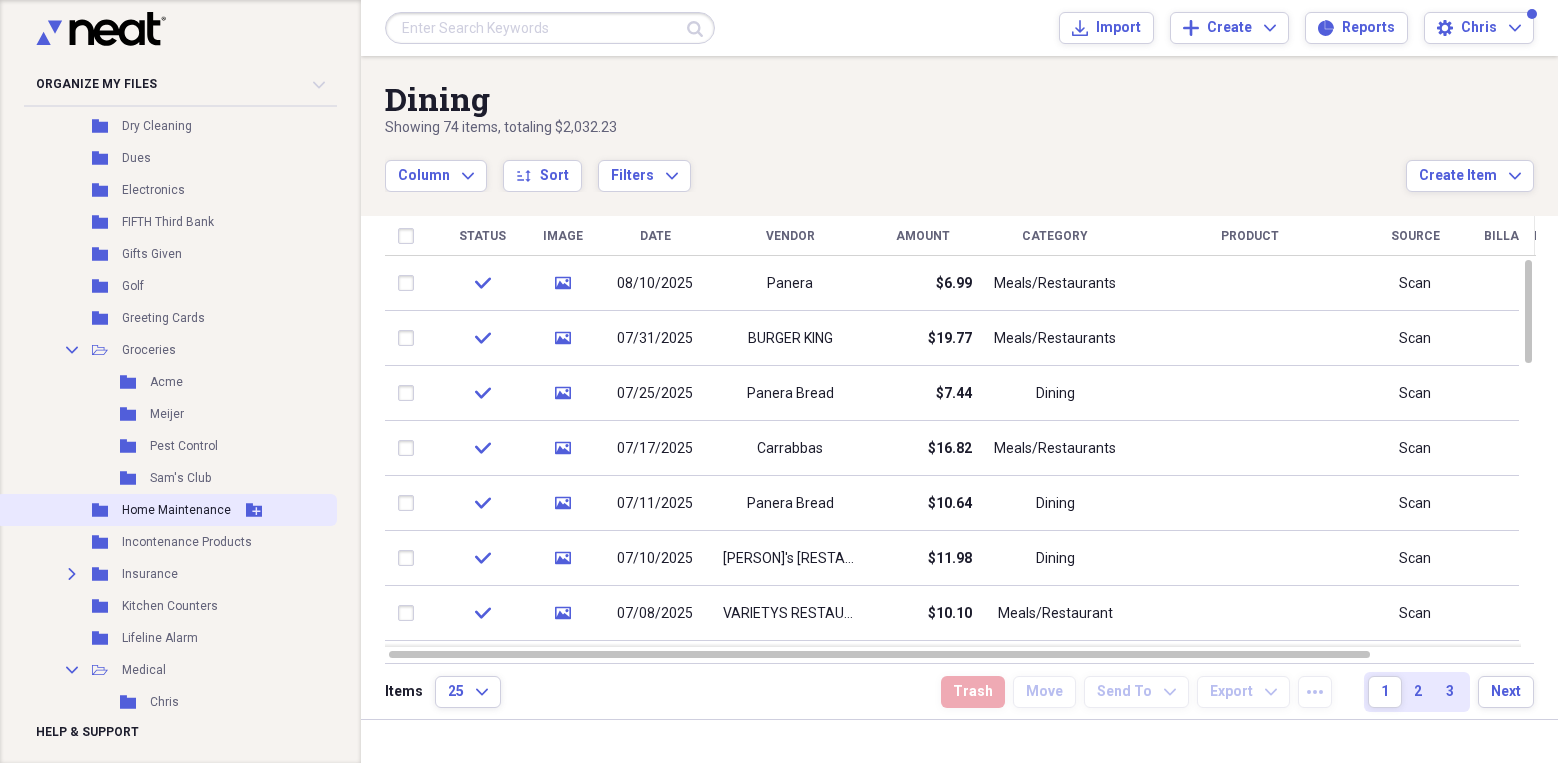 click on "Home Maintenance" at bounding box center (176, 510) 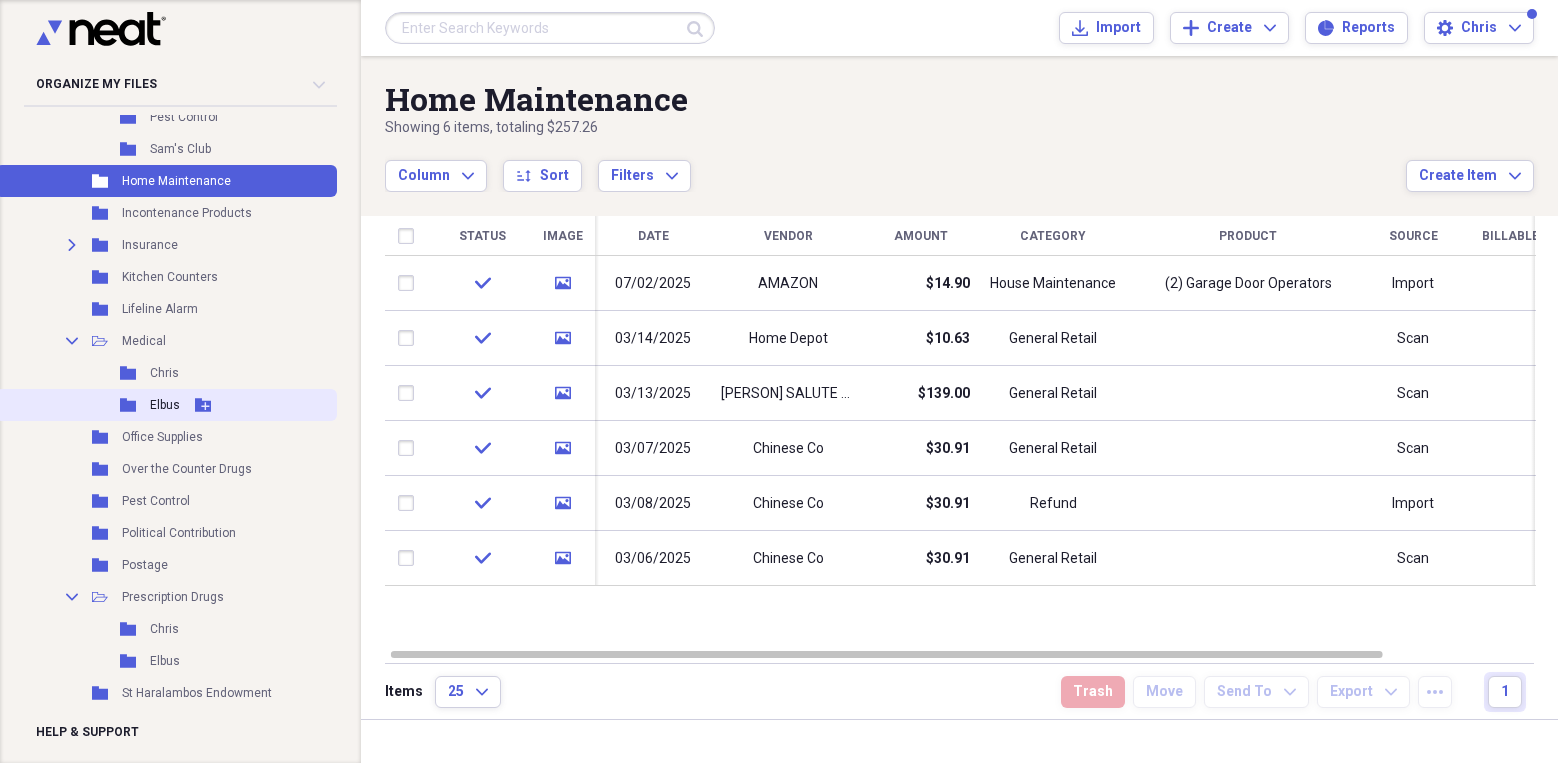 scroll, scrollTop: 1308, scrollLeft: 0, axis: vertical 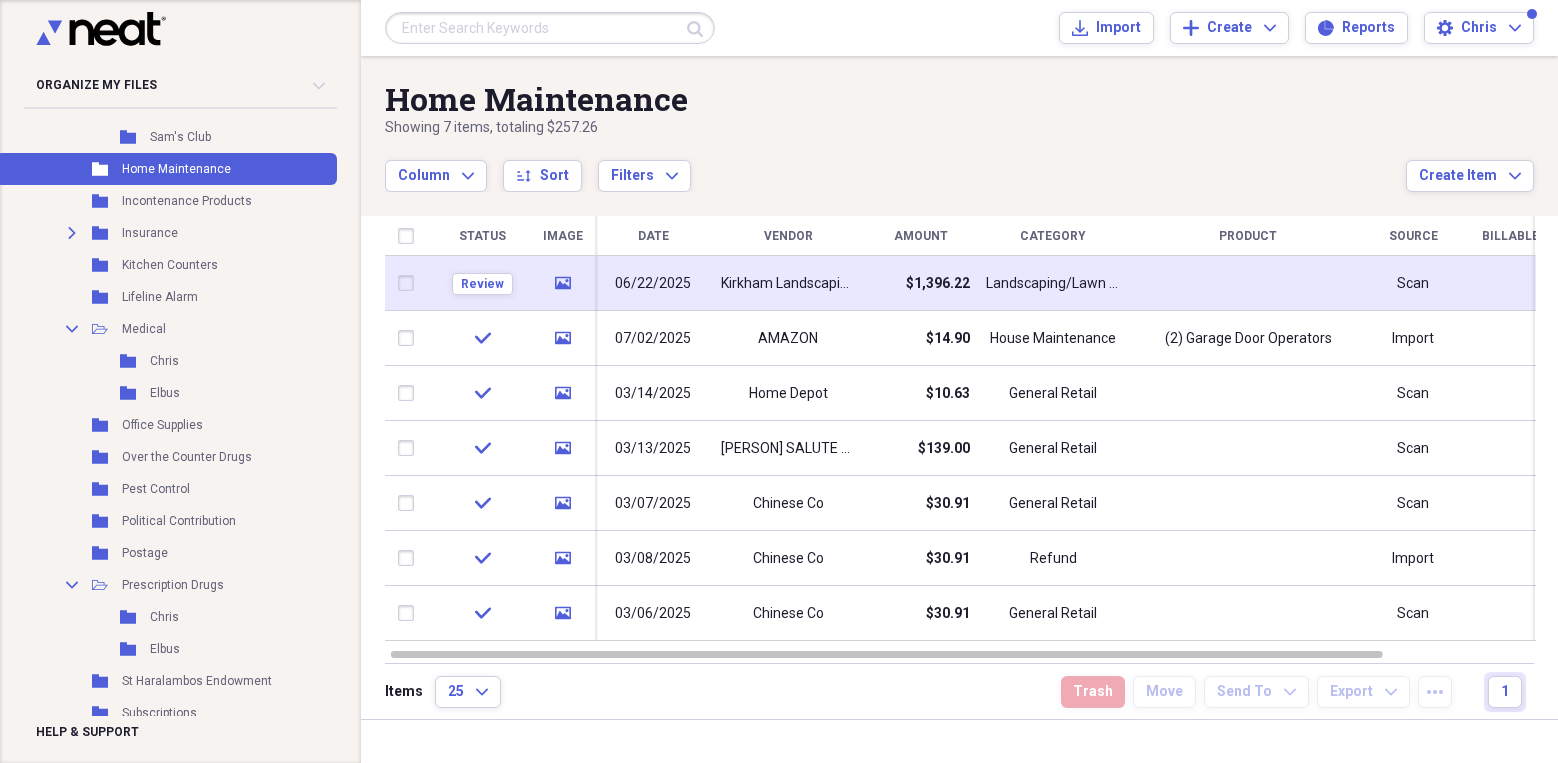 click on "06/22/2025" at bounding box center [653, 284] 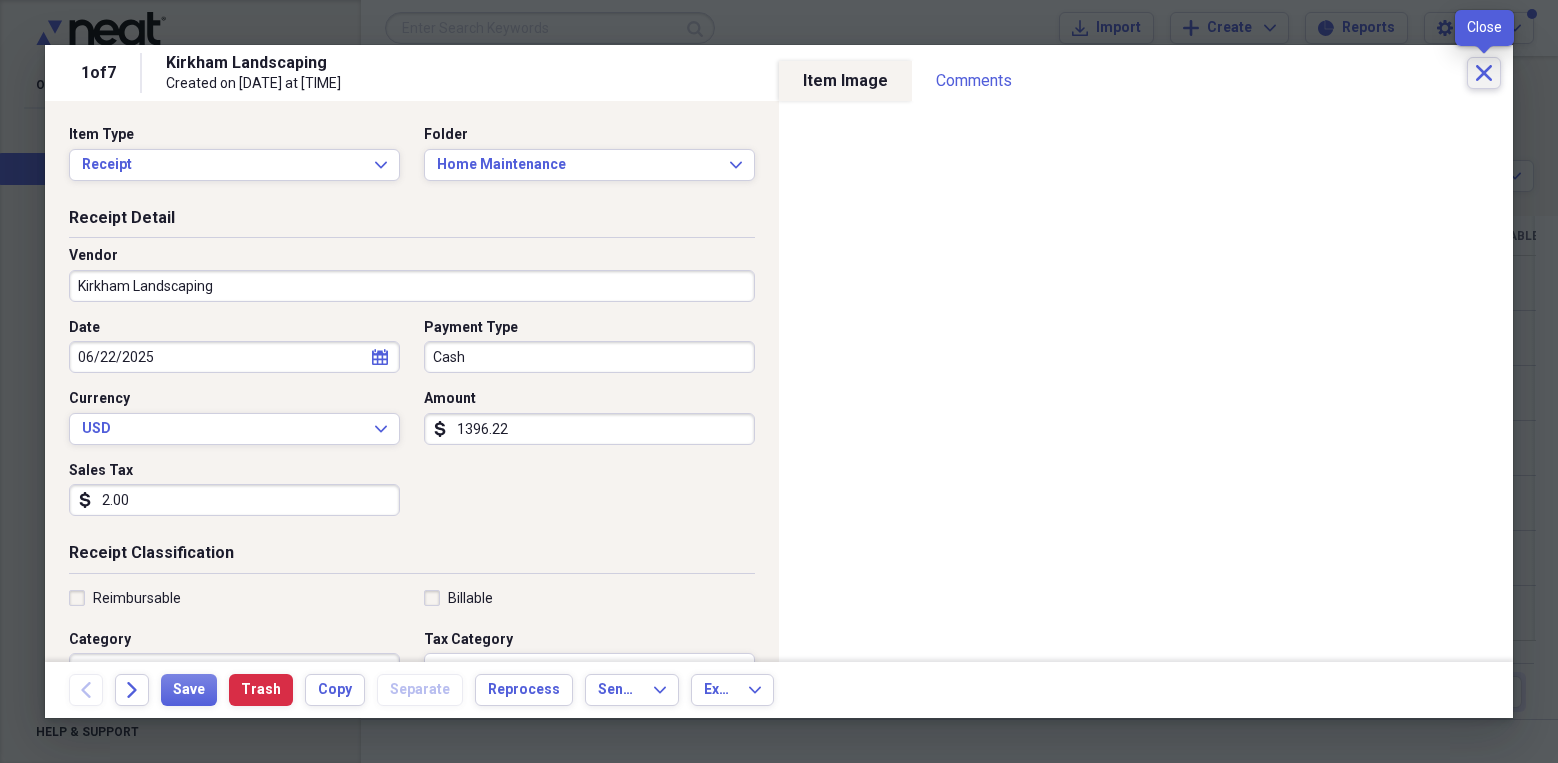 click on "Close" 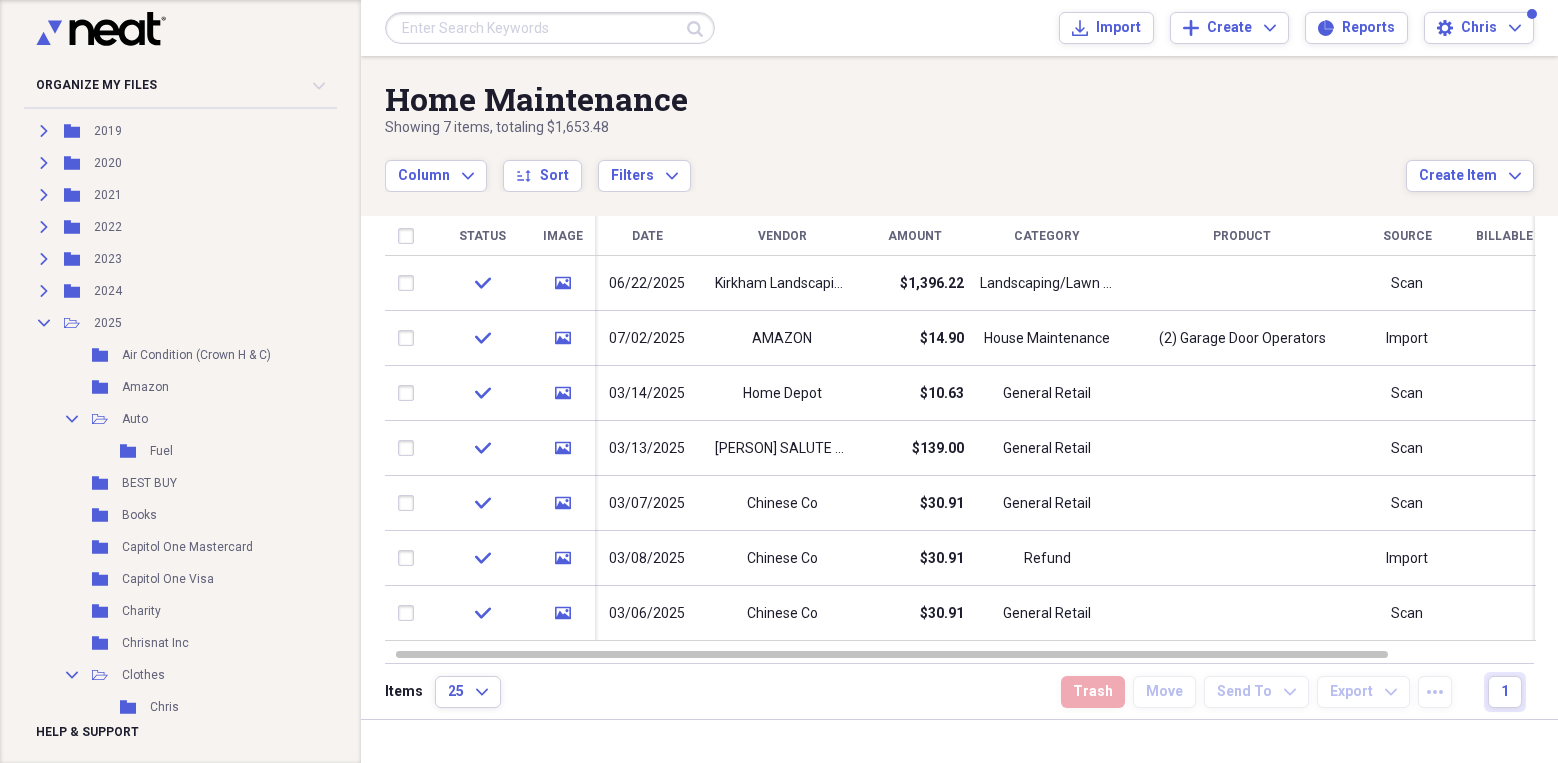 scroll, scrollTop: 289, scrollLeft: 0, axis: vertical 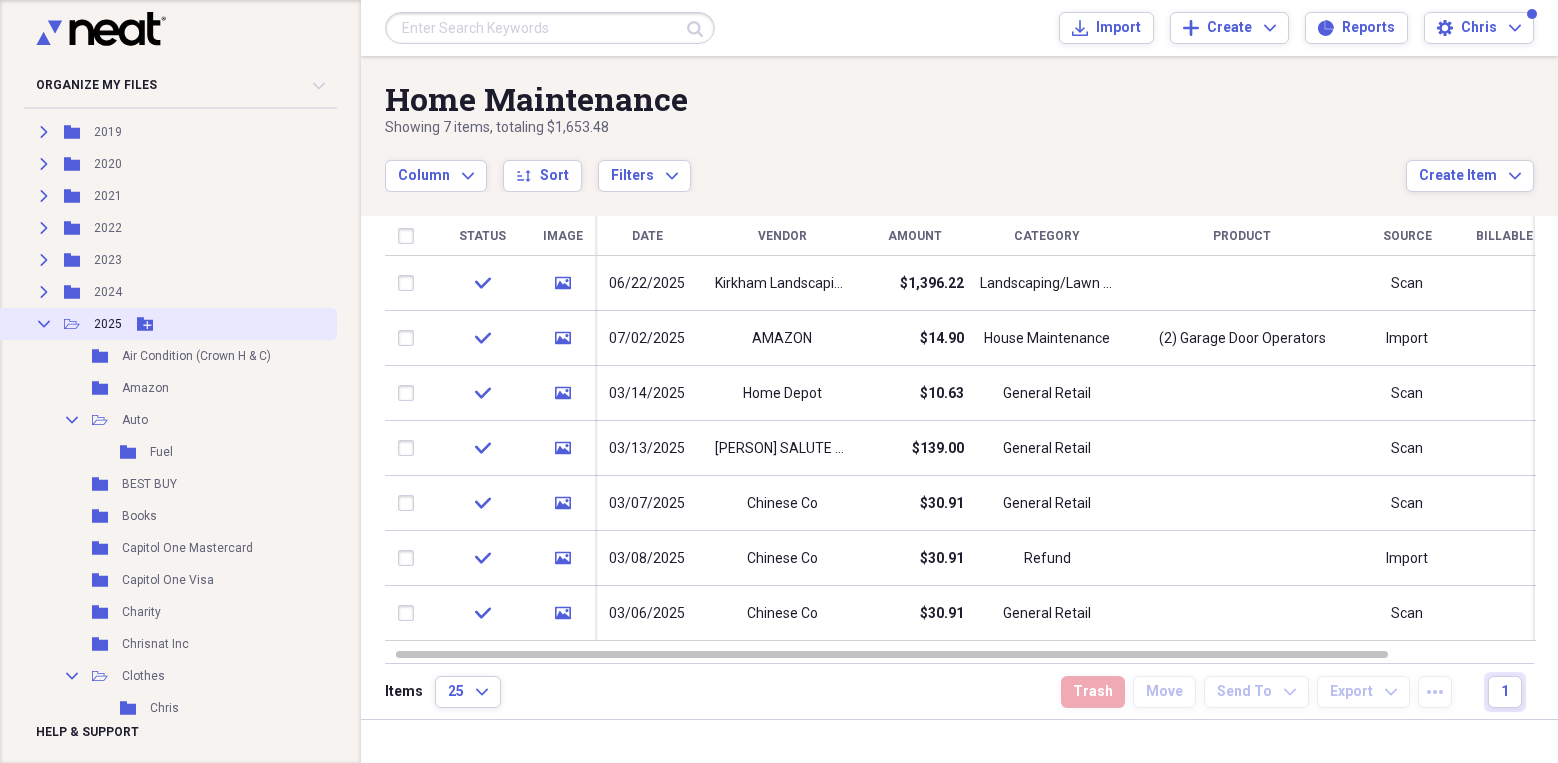 click 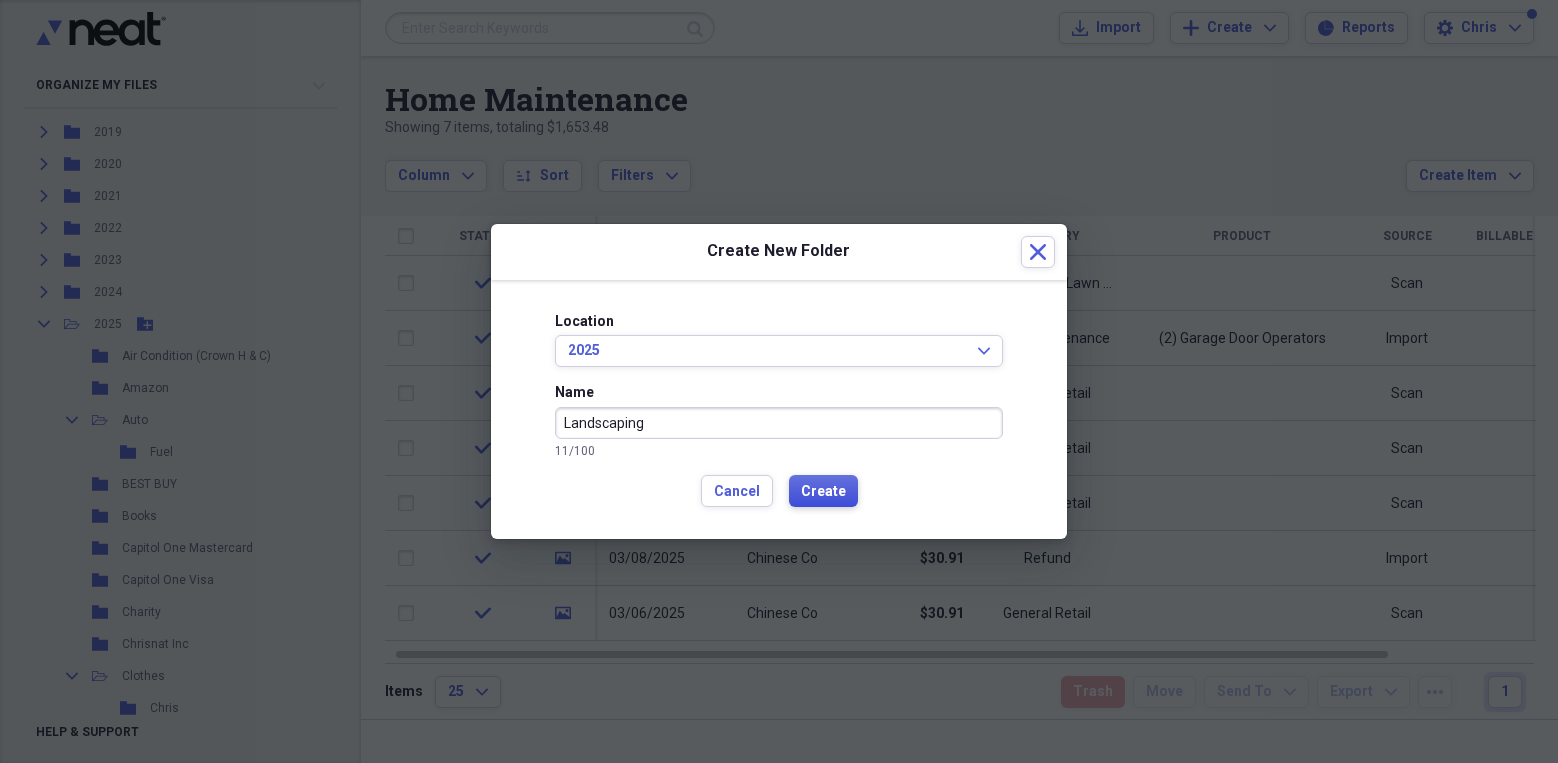 type on "Landscaping" 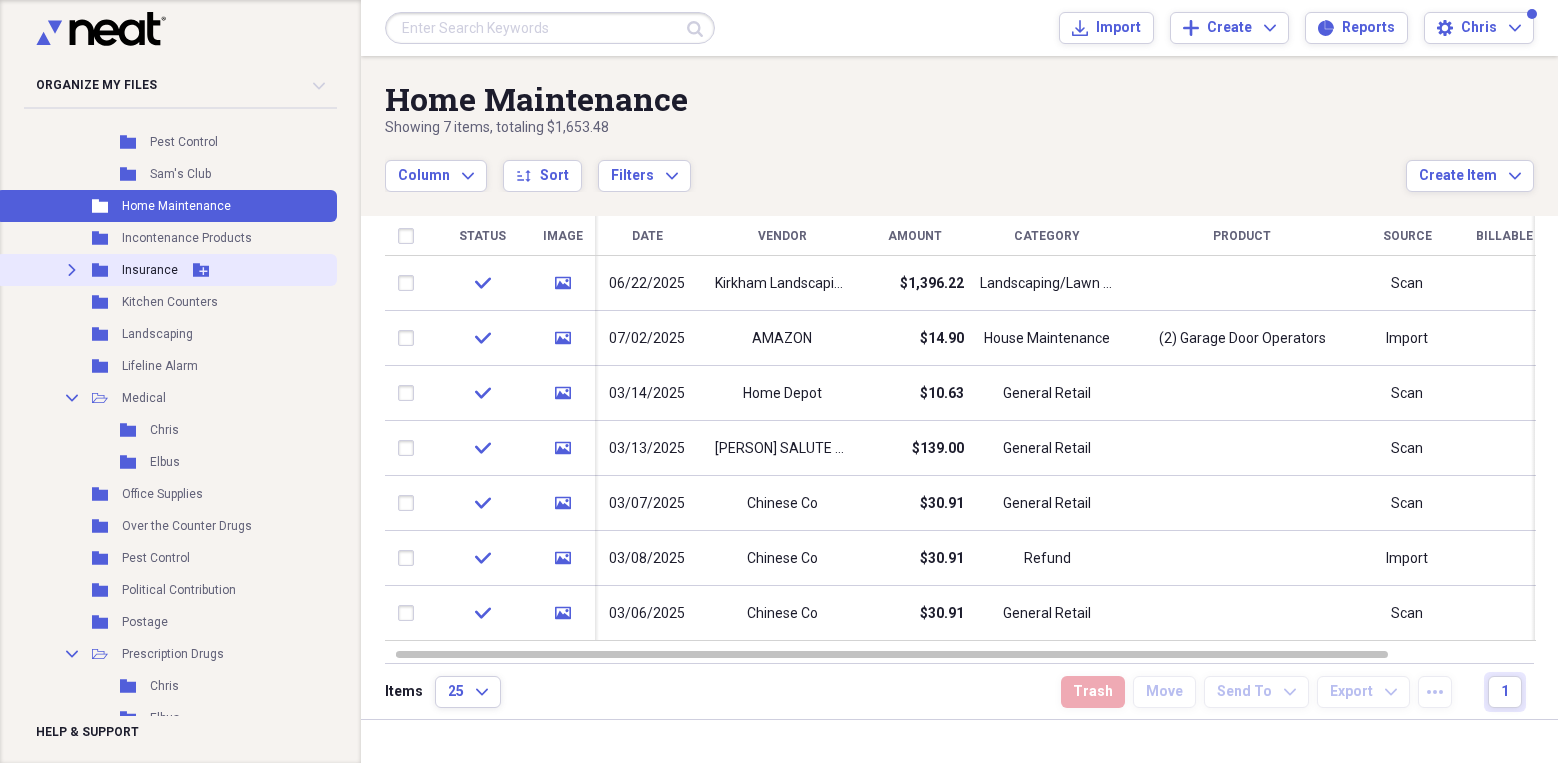scroll, scrollTop: 1277, scrollLeft: 0, axis: vertical 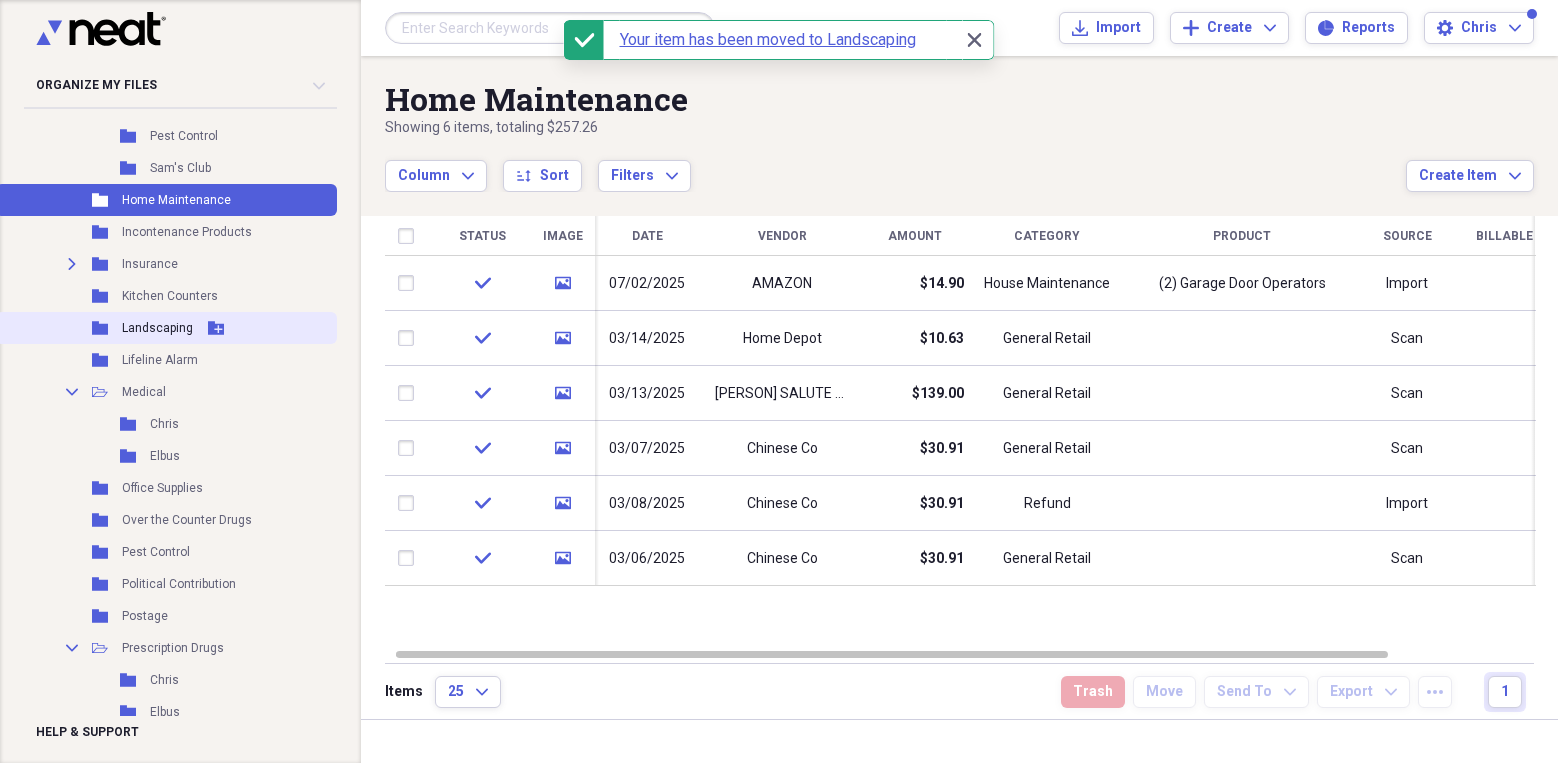 click on "Landscaping" at bounding box center (157, 328) 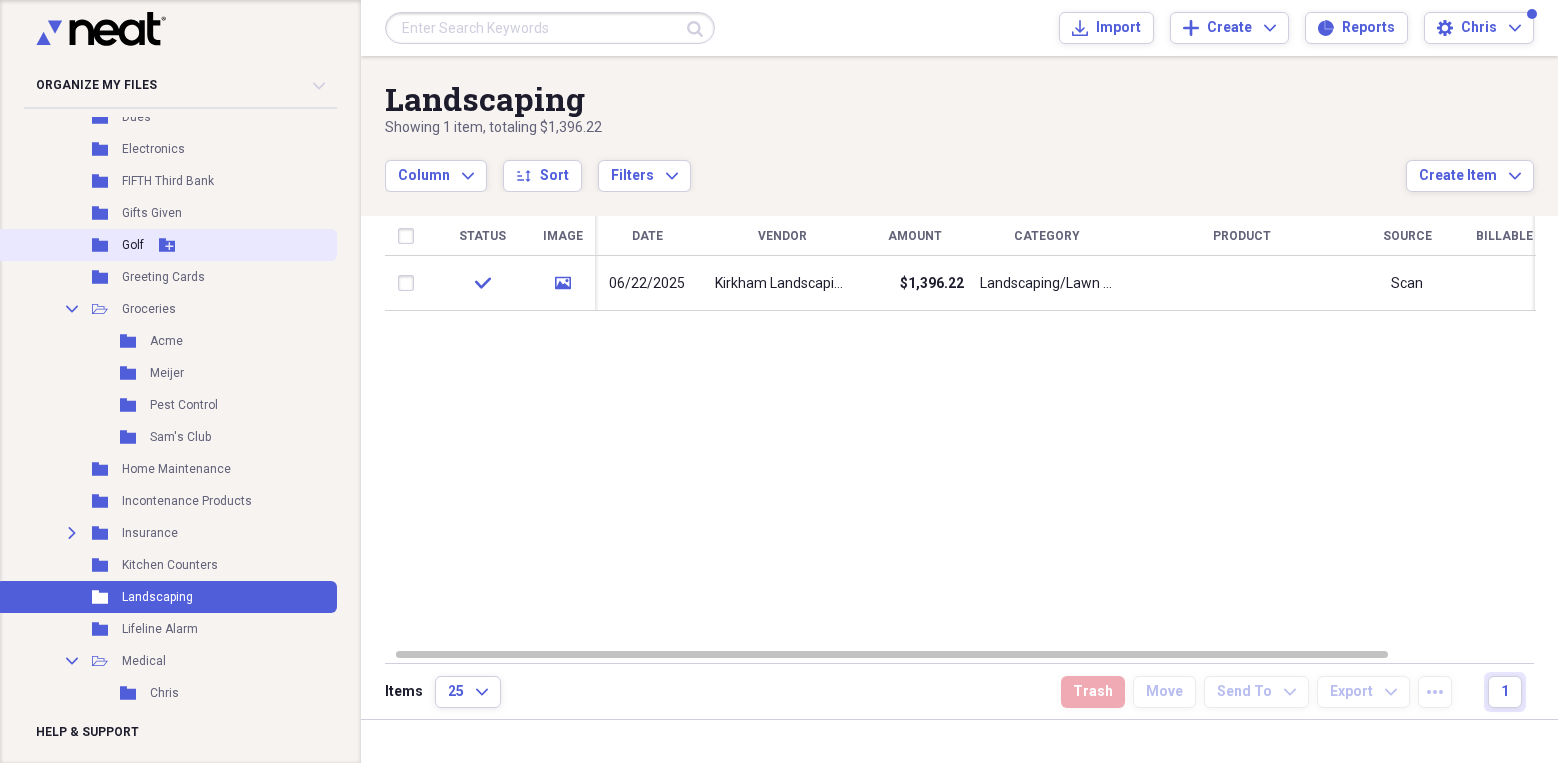 scroll, scrollTop: 1004, scrollLeft: 0, axis: vertical 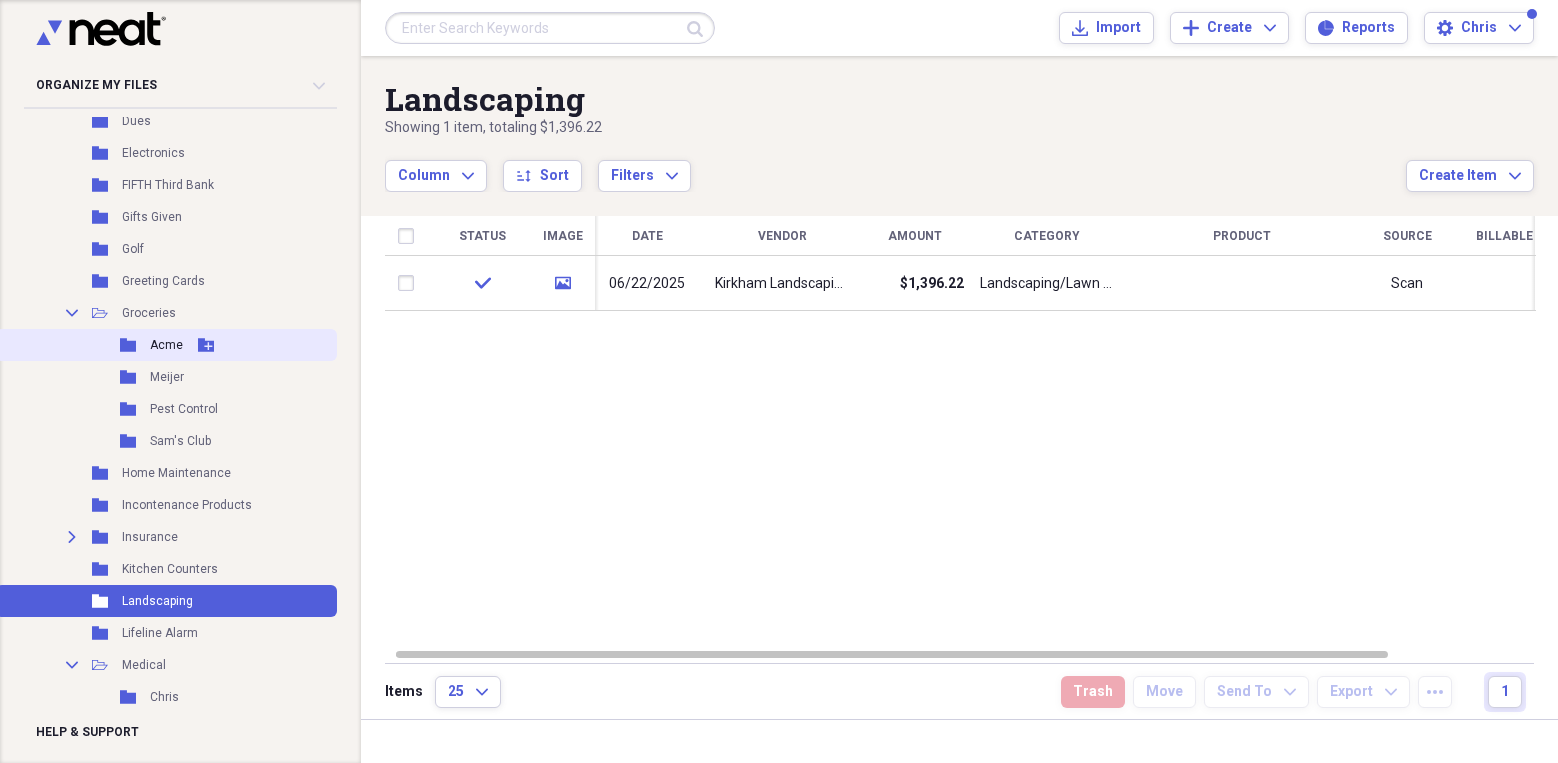click on "Acme" at bounding box center (166, 345) 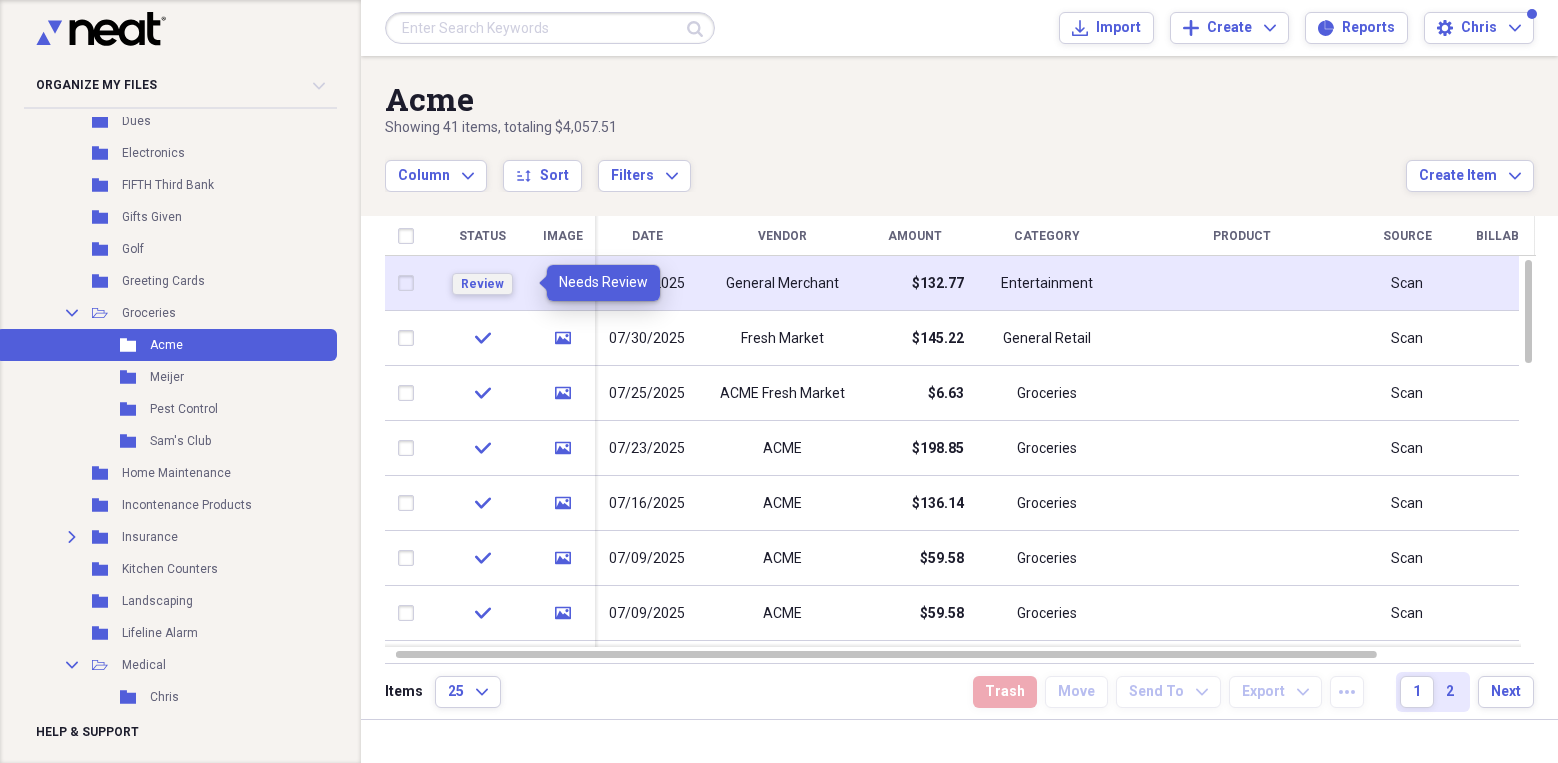 click on "Review" at bounding box center [482, 284] 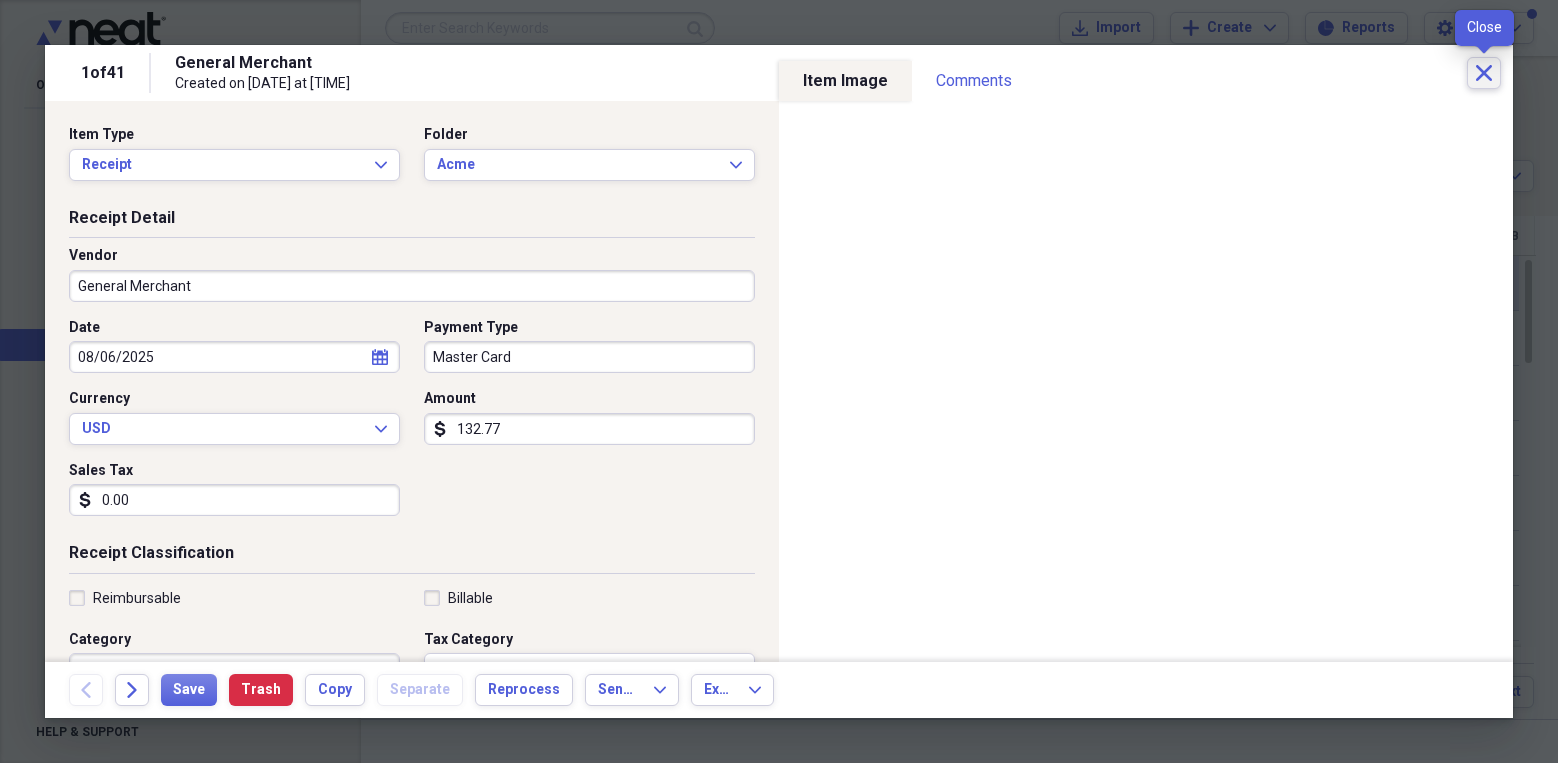 click on "Close" at bounding box center [1484, 73] 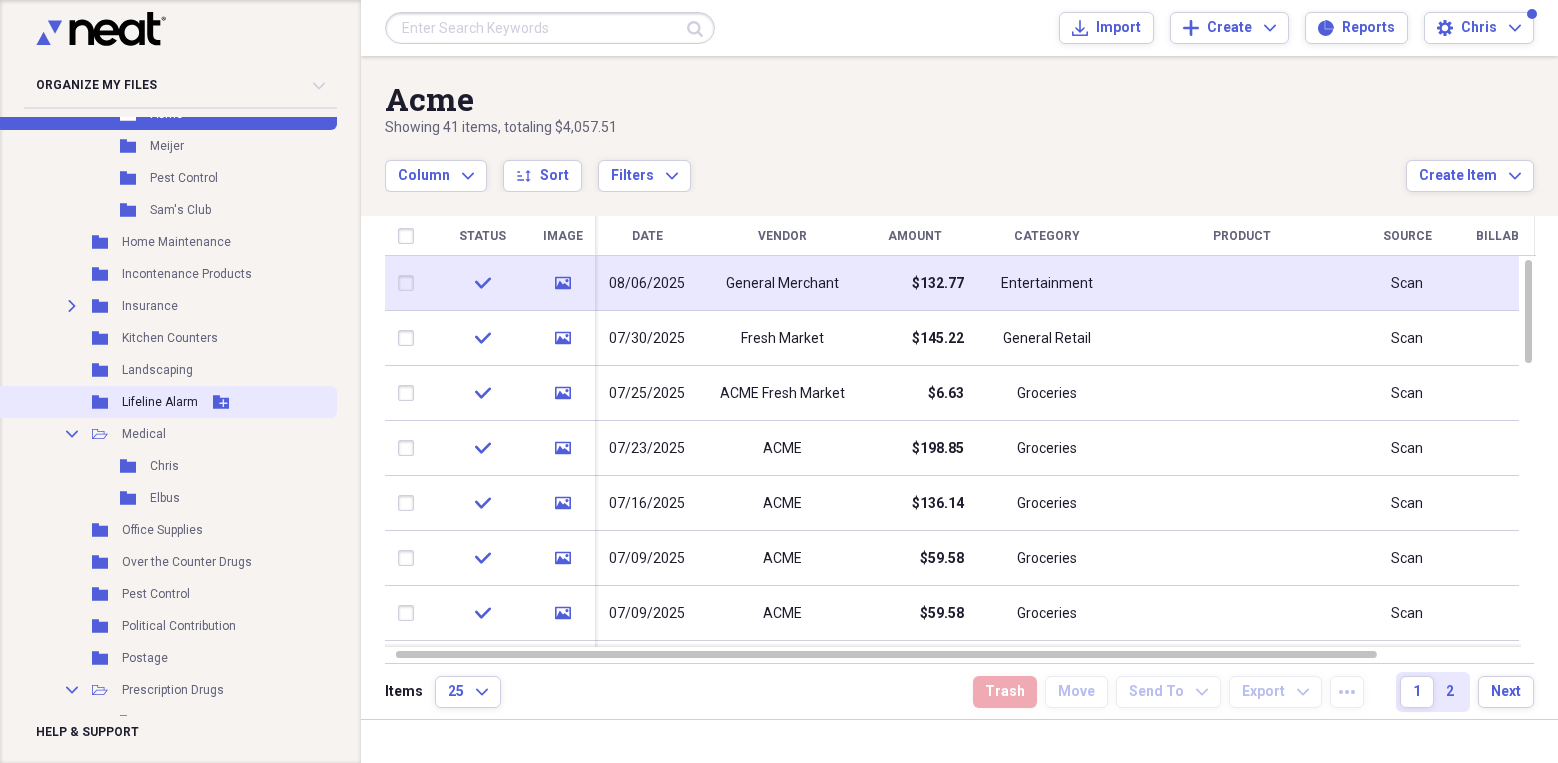 scroll, scrollTop: 1238, scrollLeft: 0, axis: vertical 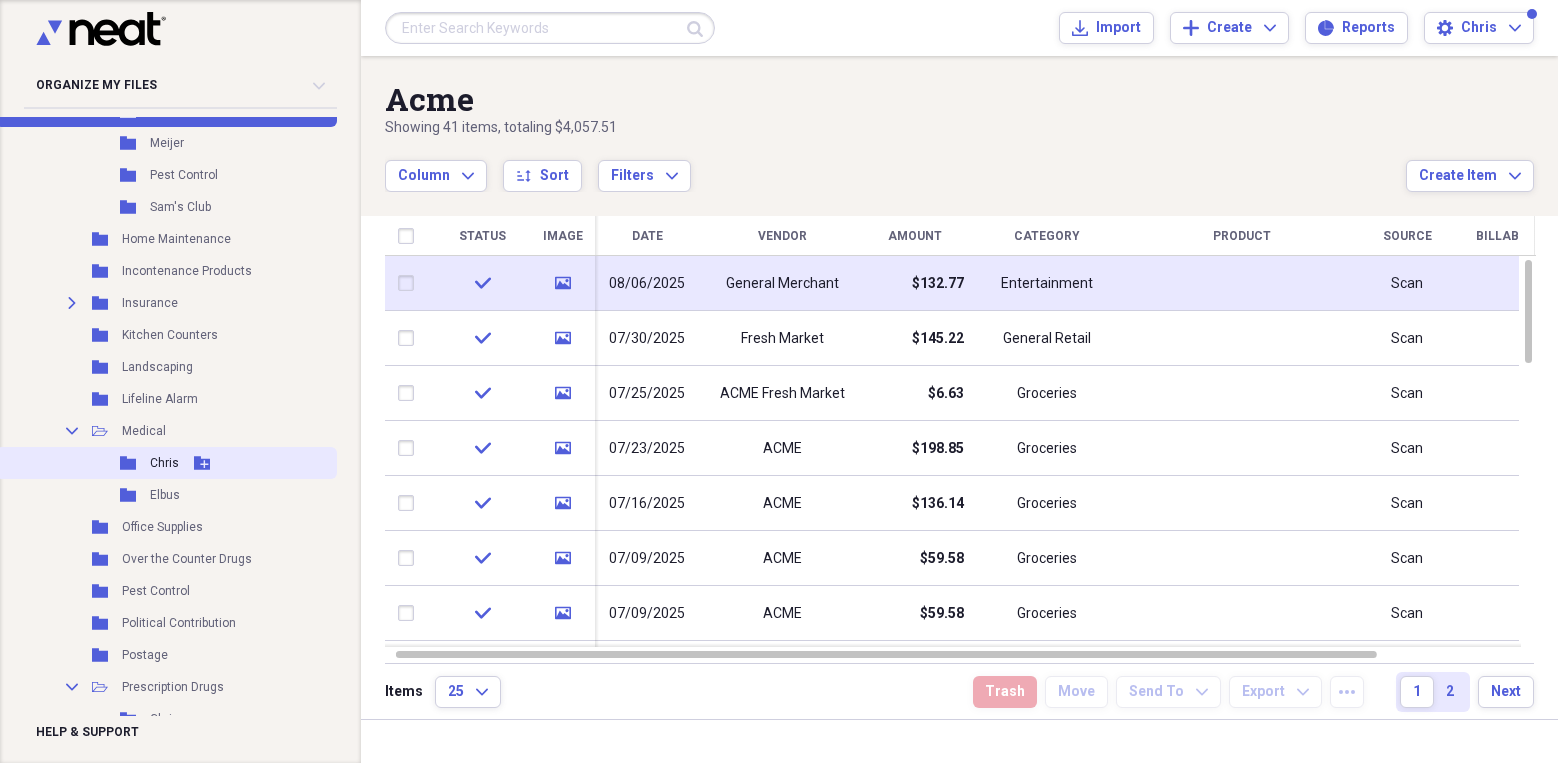 click on "Chris" at bounding box center [164, 463] 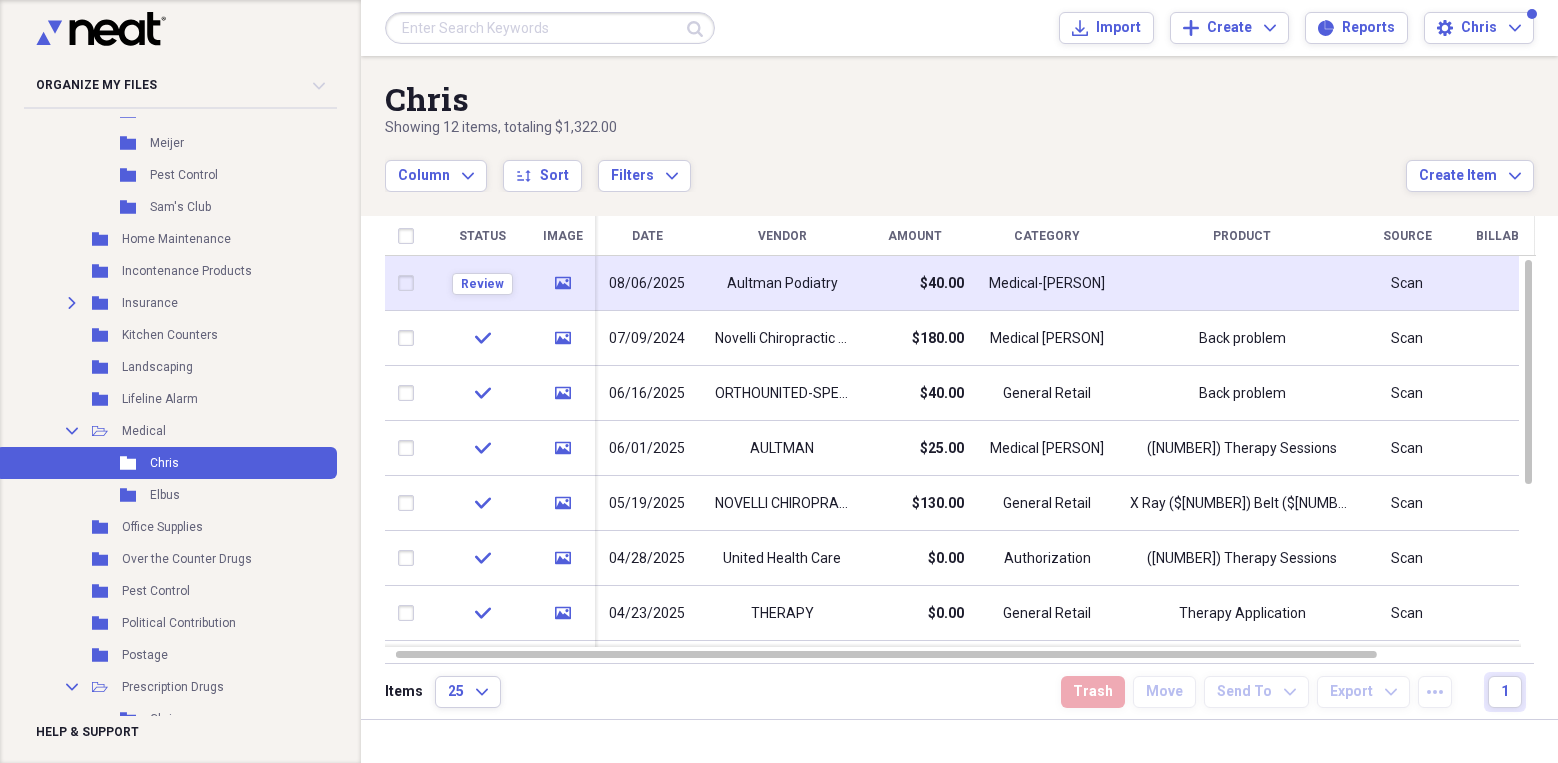 click on "Aultman Podiatry" at bounding box center [782, 284] 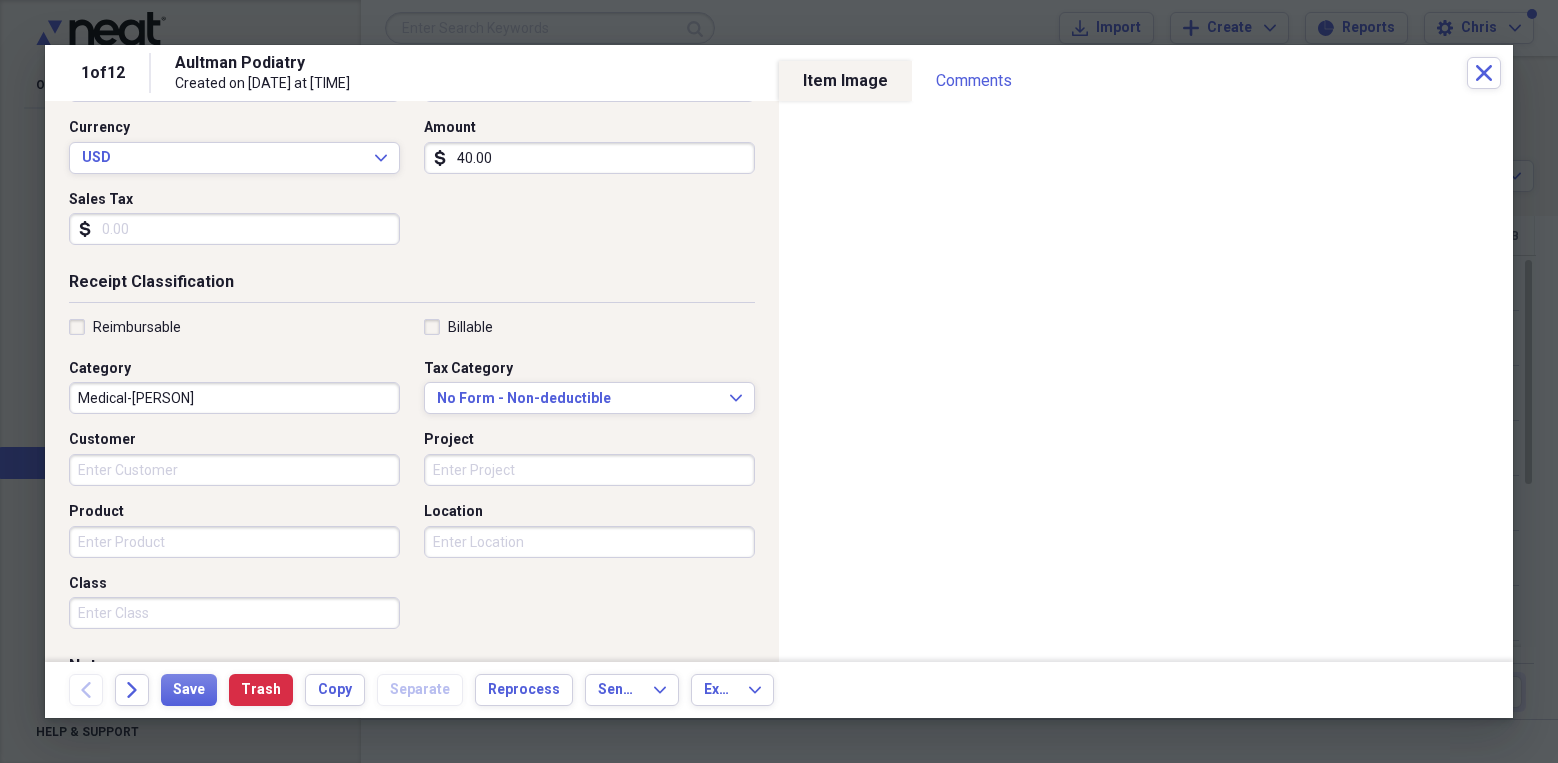 scroll, scrollTop: 272, scrollLeft: 0, axis: vertical 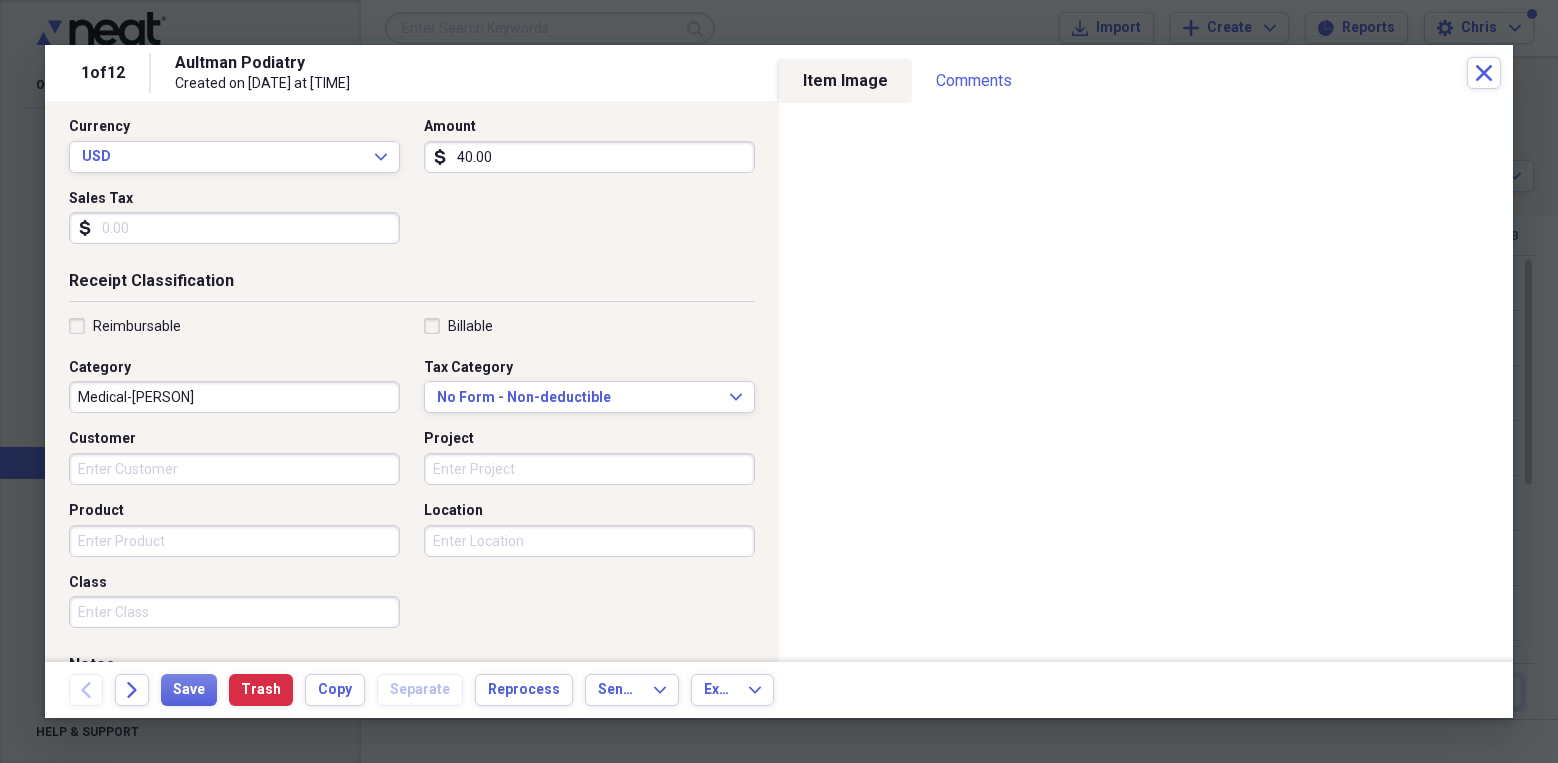 click on "Medical-[PERSON]" at bounding box center [234, 397] 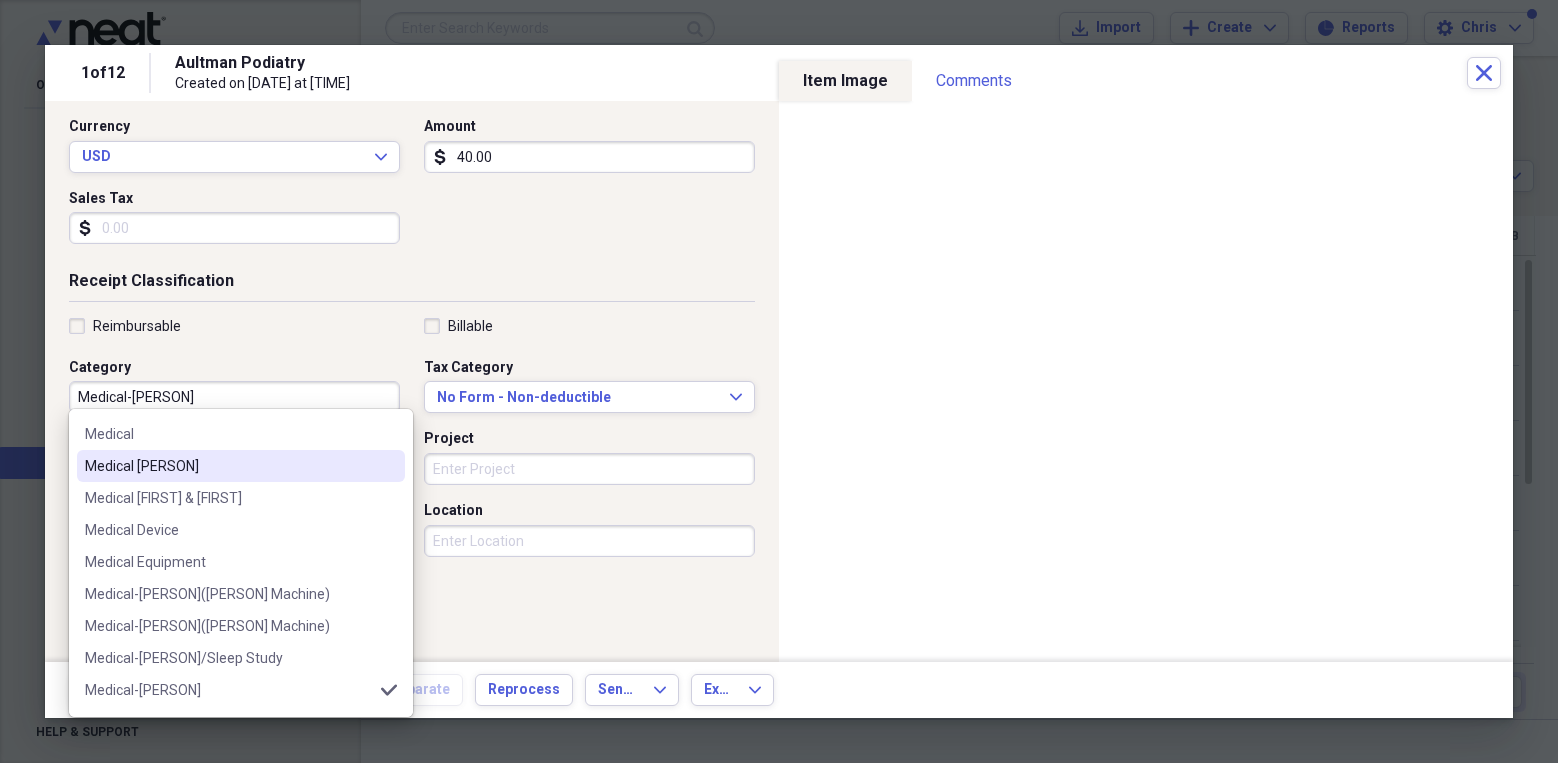 scroll, scrollTop: 3646, scrollLeft: 0, axis: vertical 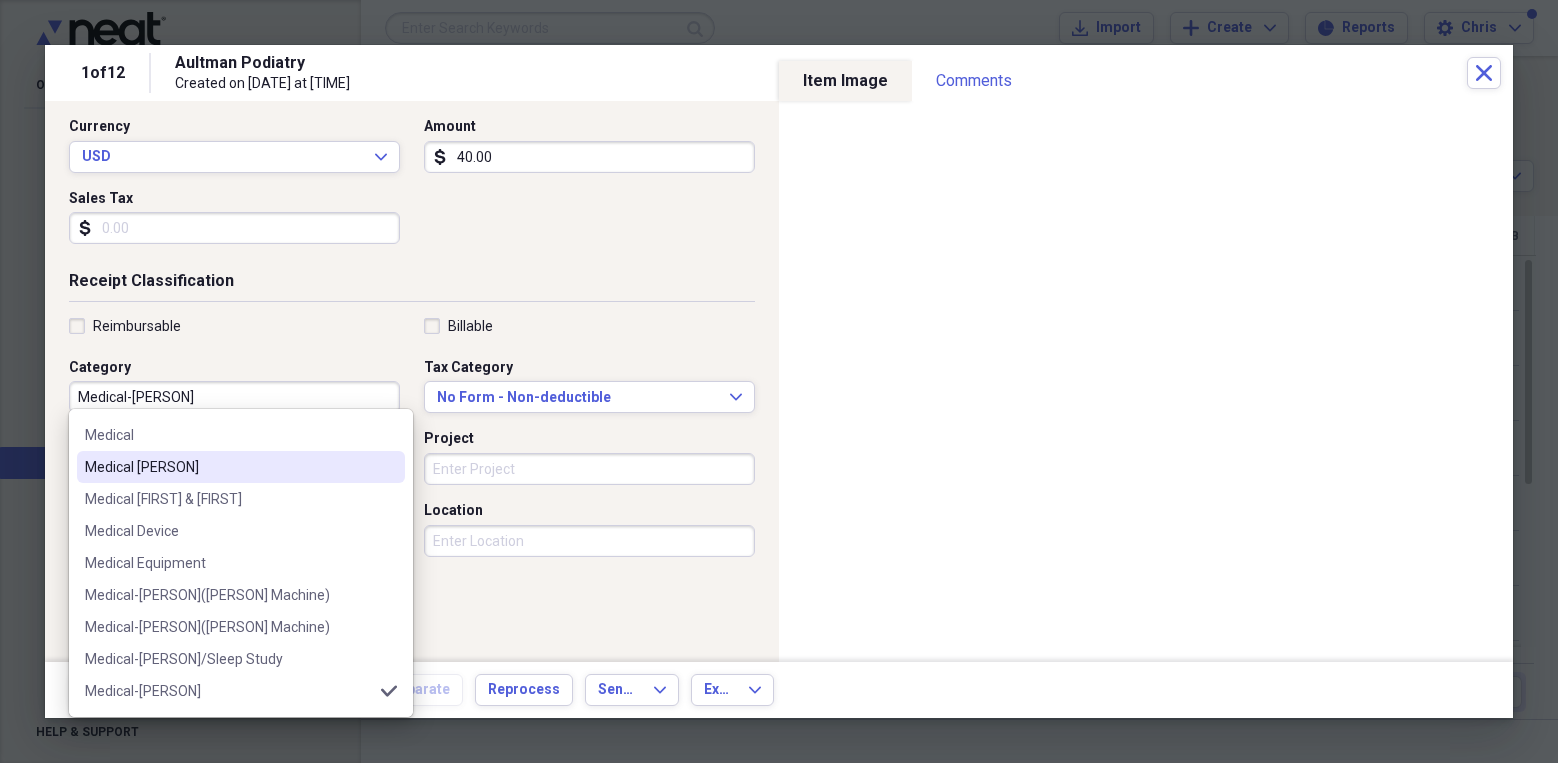 click on "Medical [PERSON]" at bounding box center [229, 467] 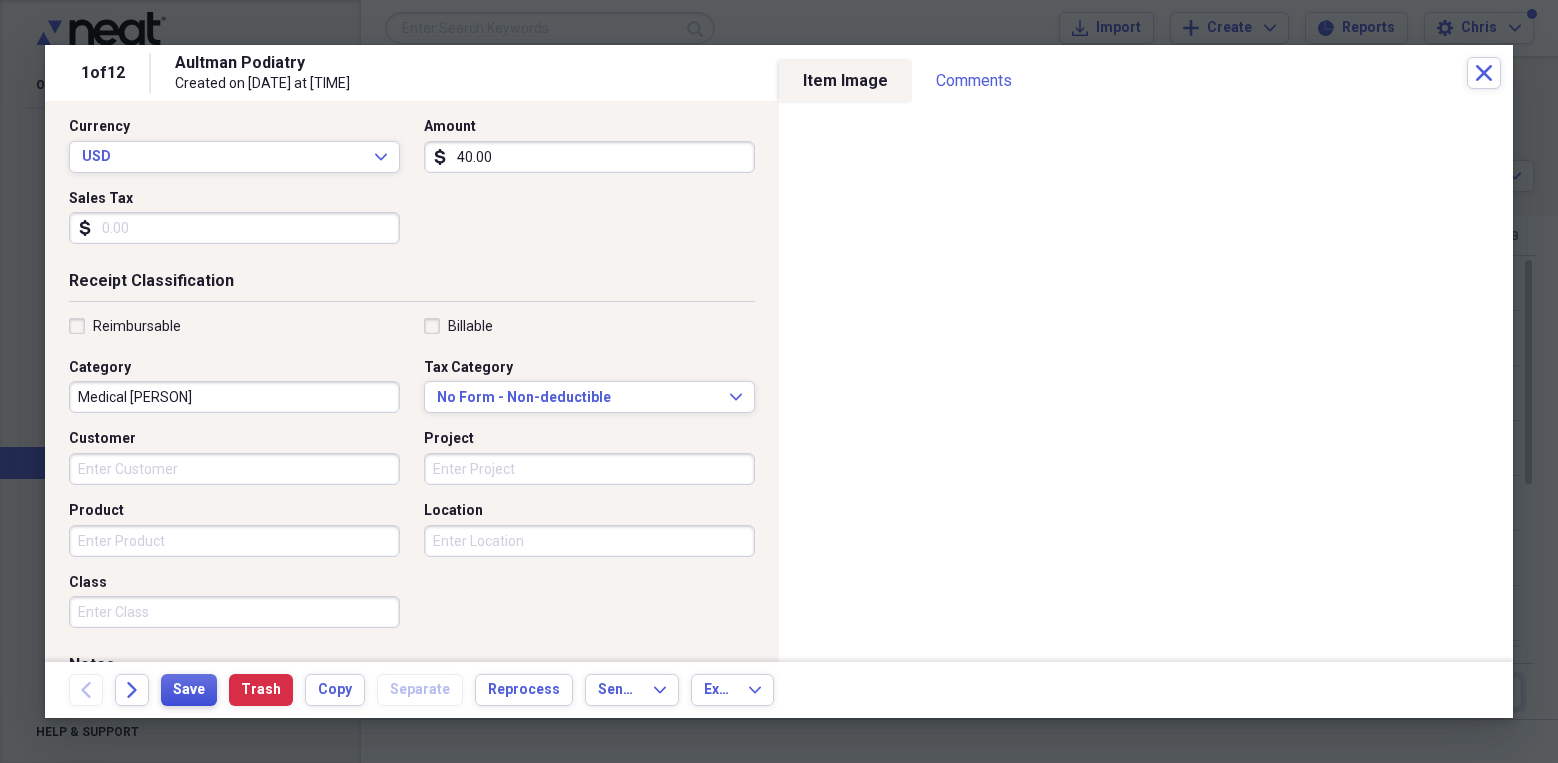click on "Save" at bounding box center [189, 690] 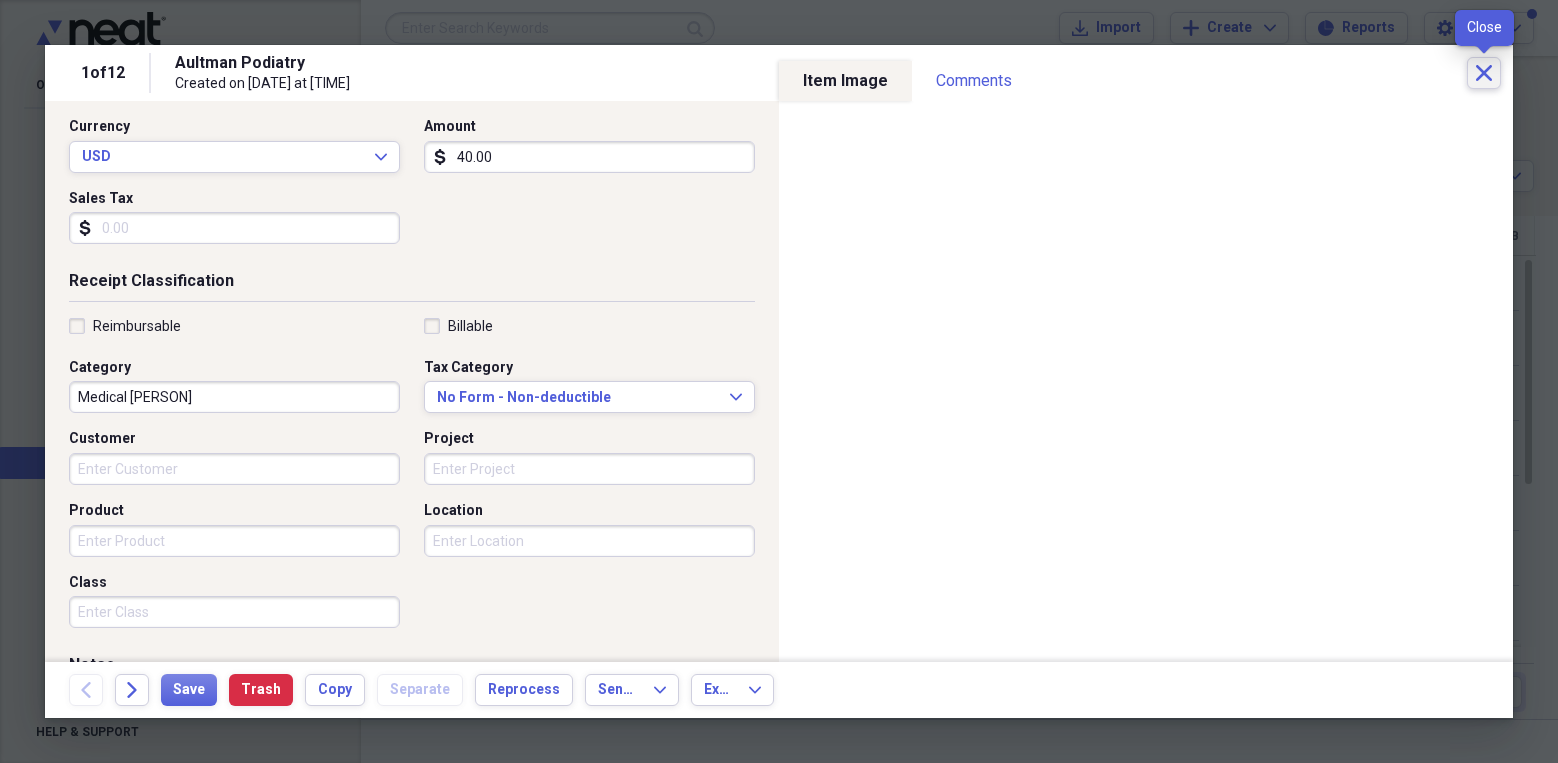 click on "Close" 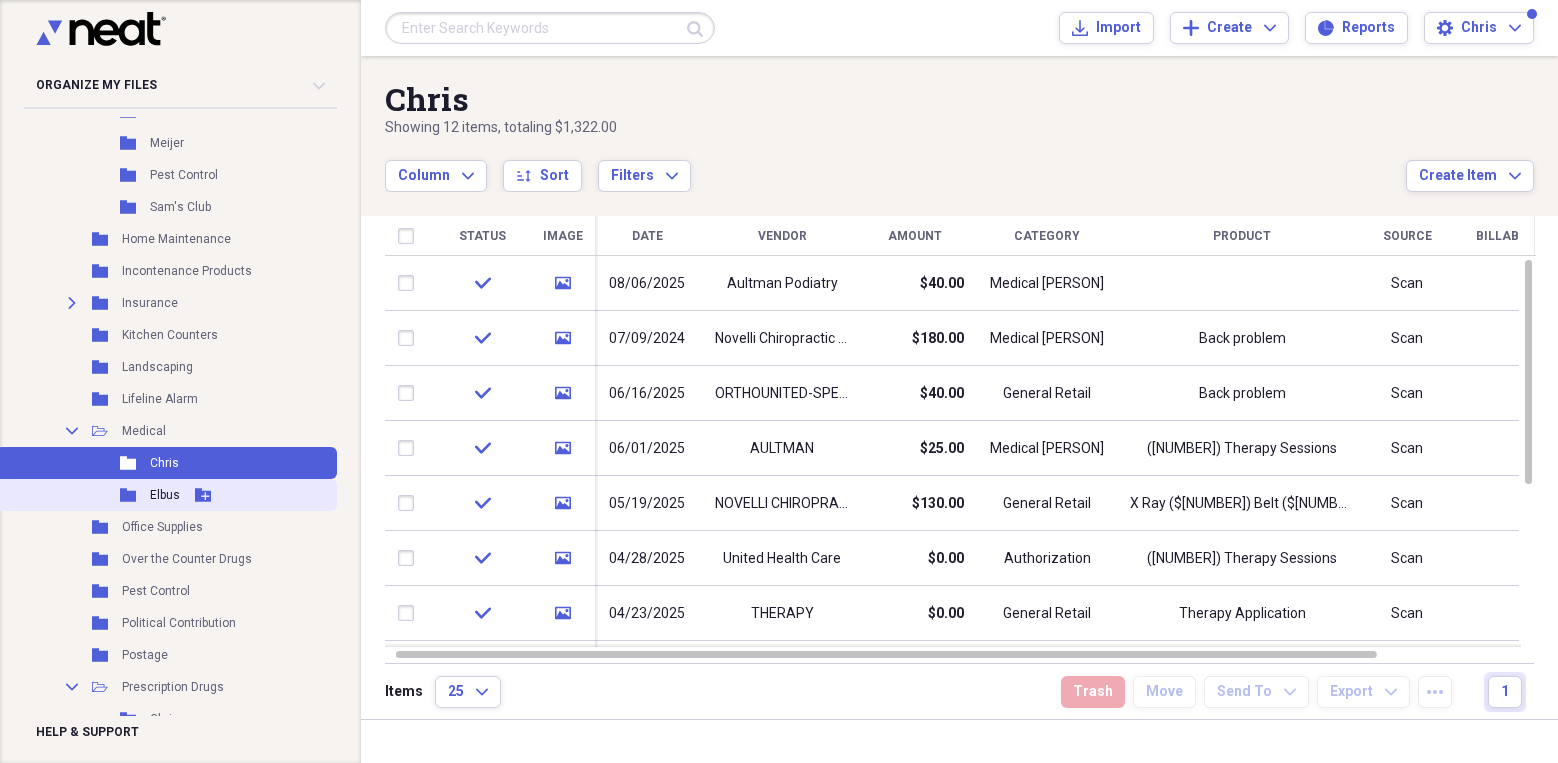 click on "Elbus" at bounding box center (165, 495) 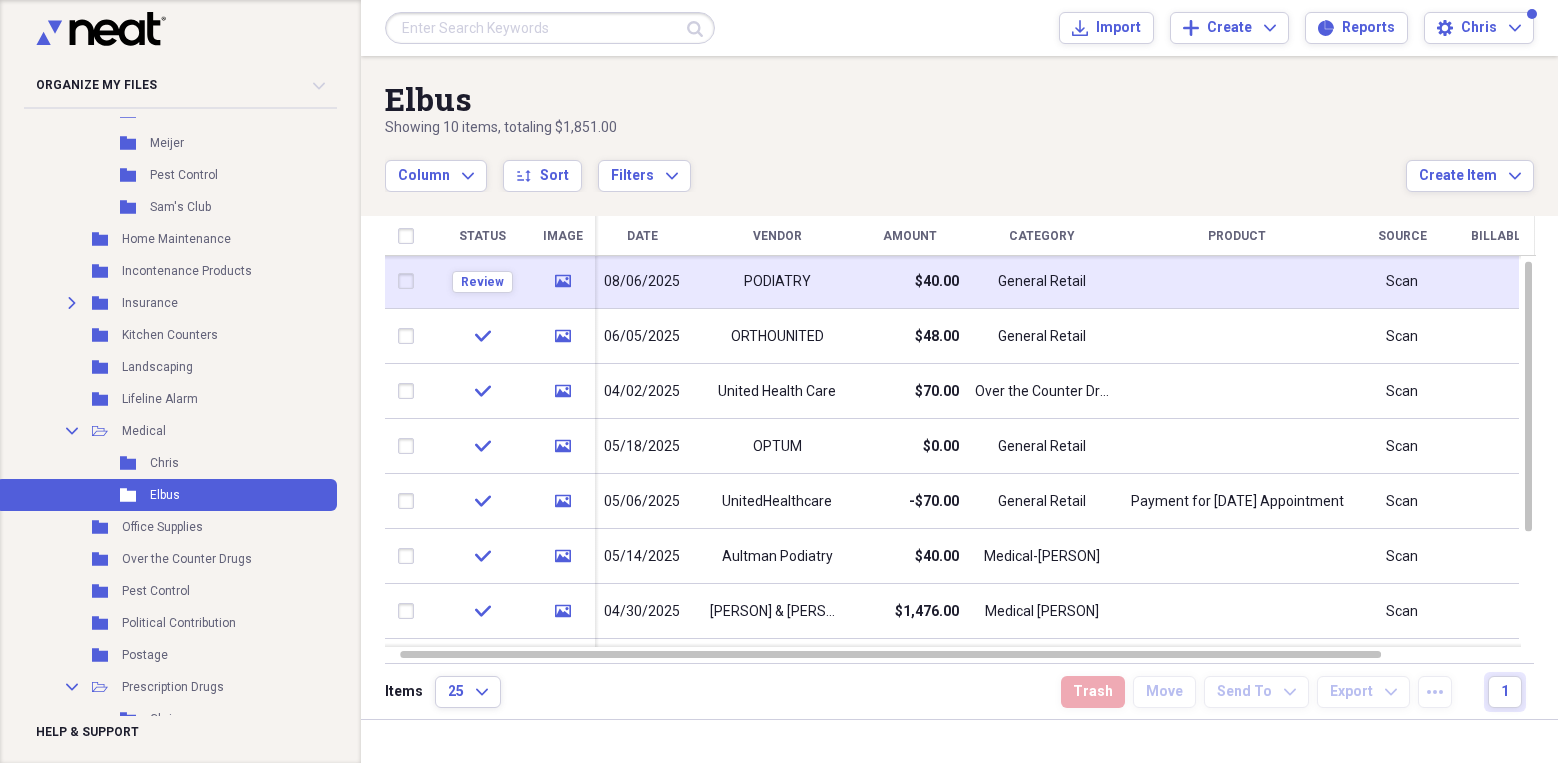 click on "PODIATRY" at bounding box center [777, 282] 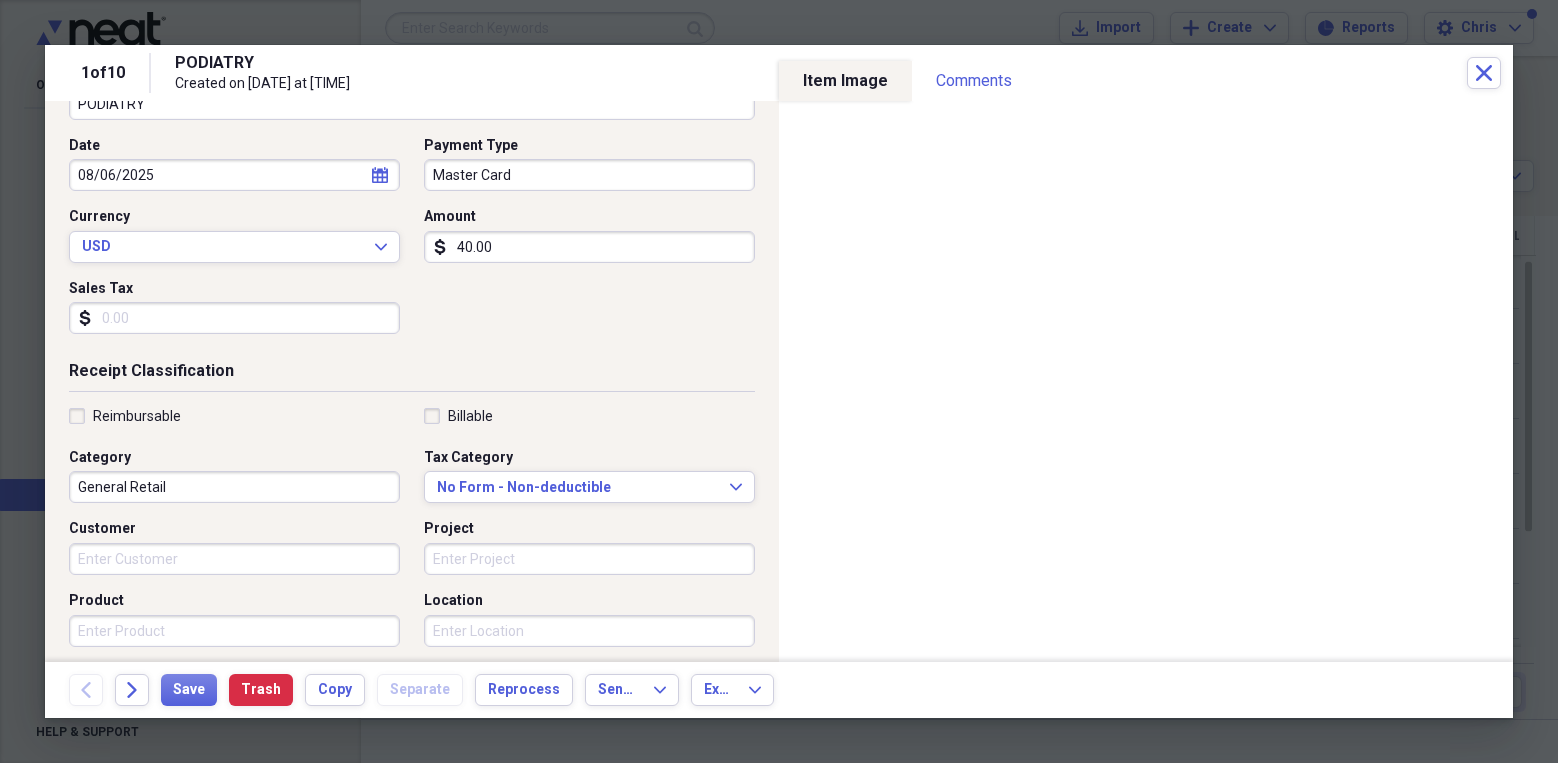 scroll, scrollTop: 189, scrollLeft: 0, axis: vertical 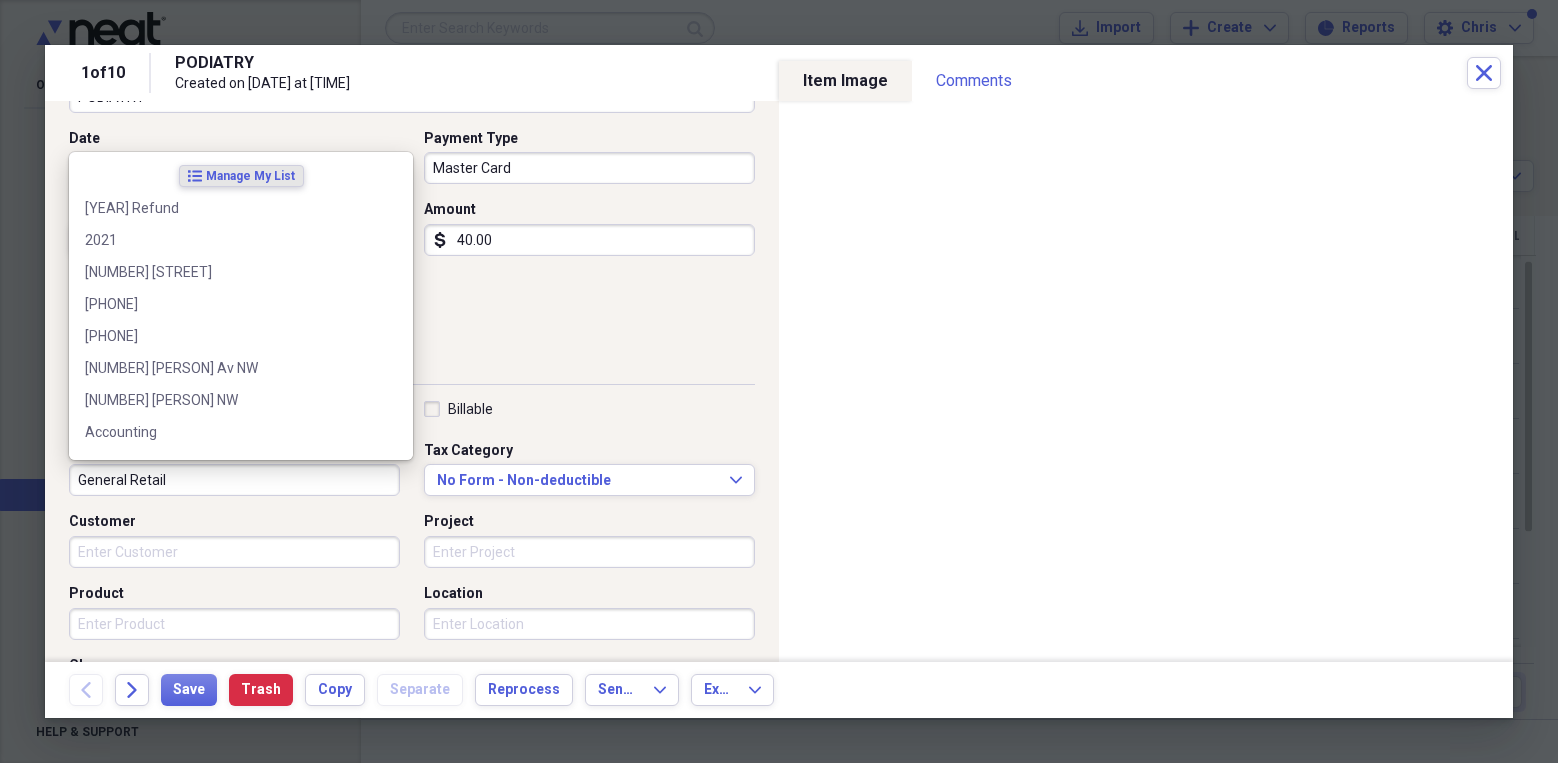 drag, startPoint x: 179, startPoint y: 473, endPoint x: 74, endPoint y: 474, distance: 105.00476 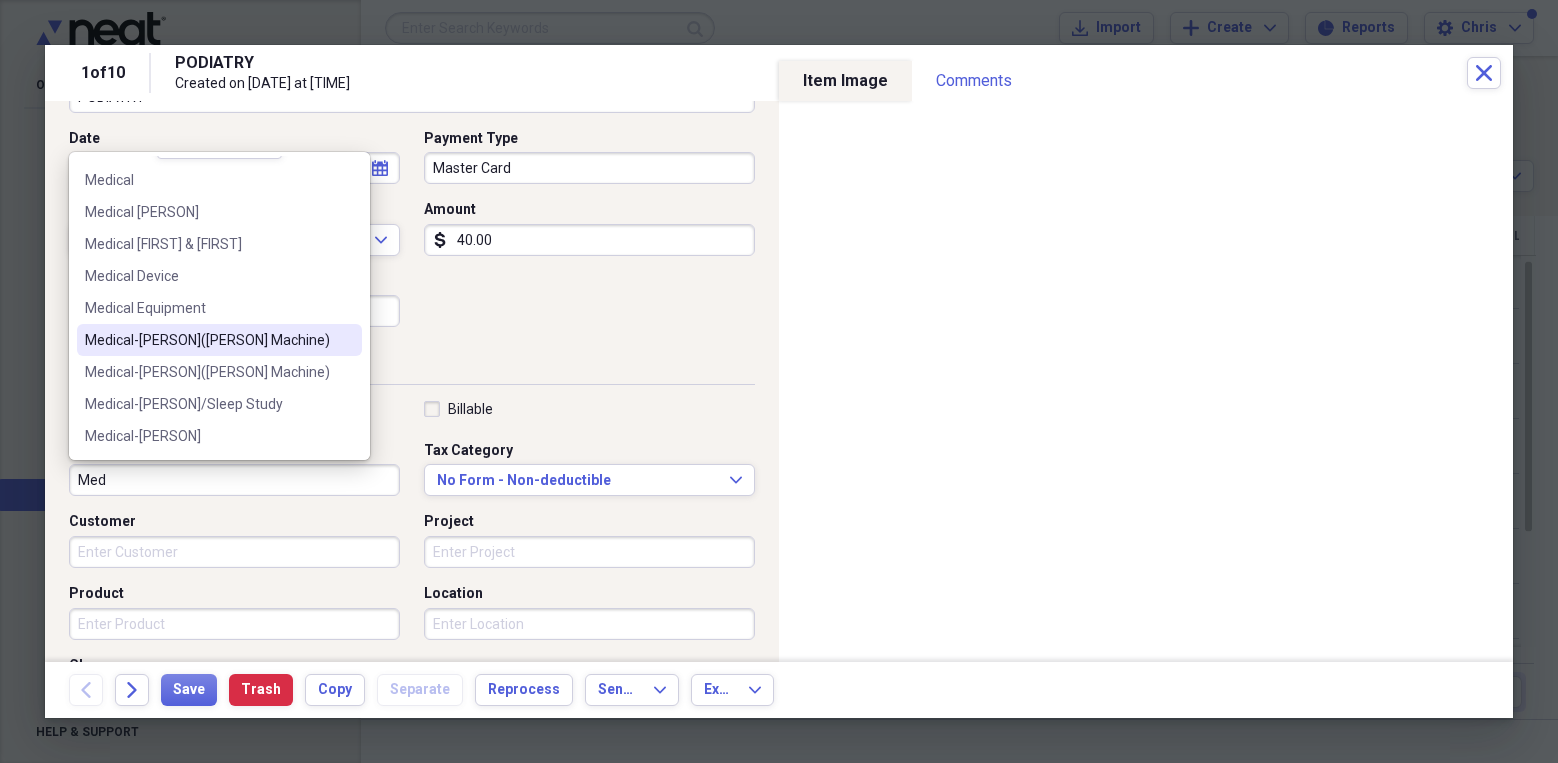 scroll, scrollTop: 28, scrollLeft: 0, axis: vertical 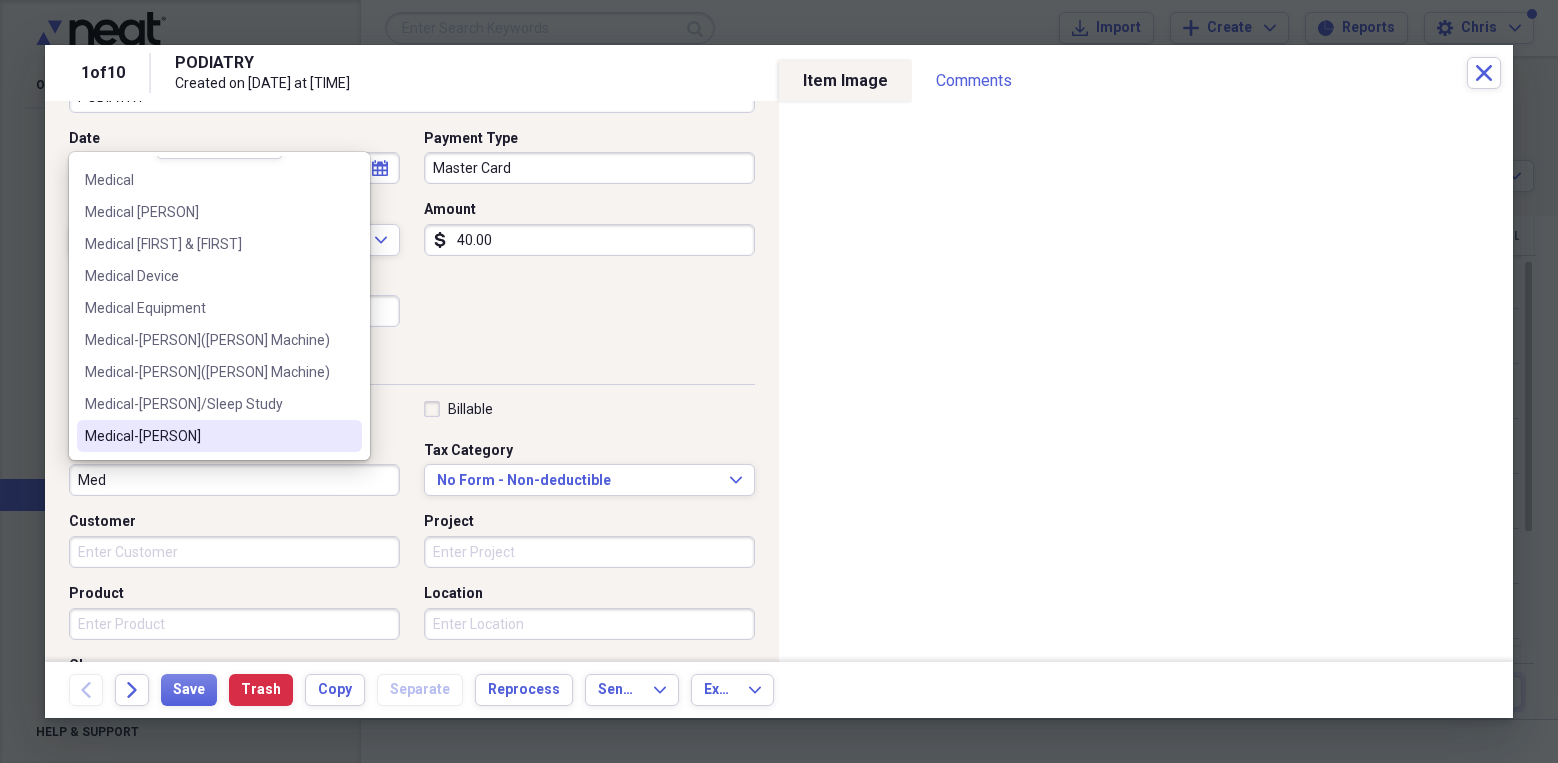 click on "Medical-[PERSON]" at bounding box center [207, 436] 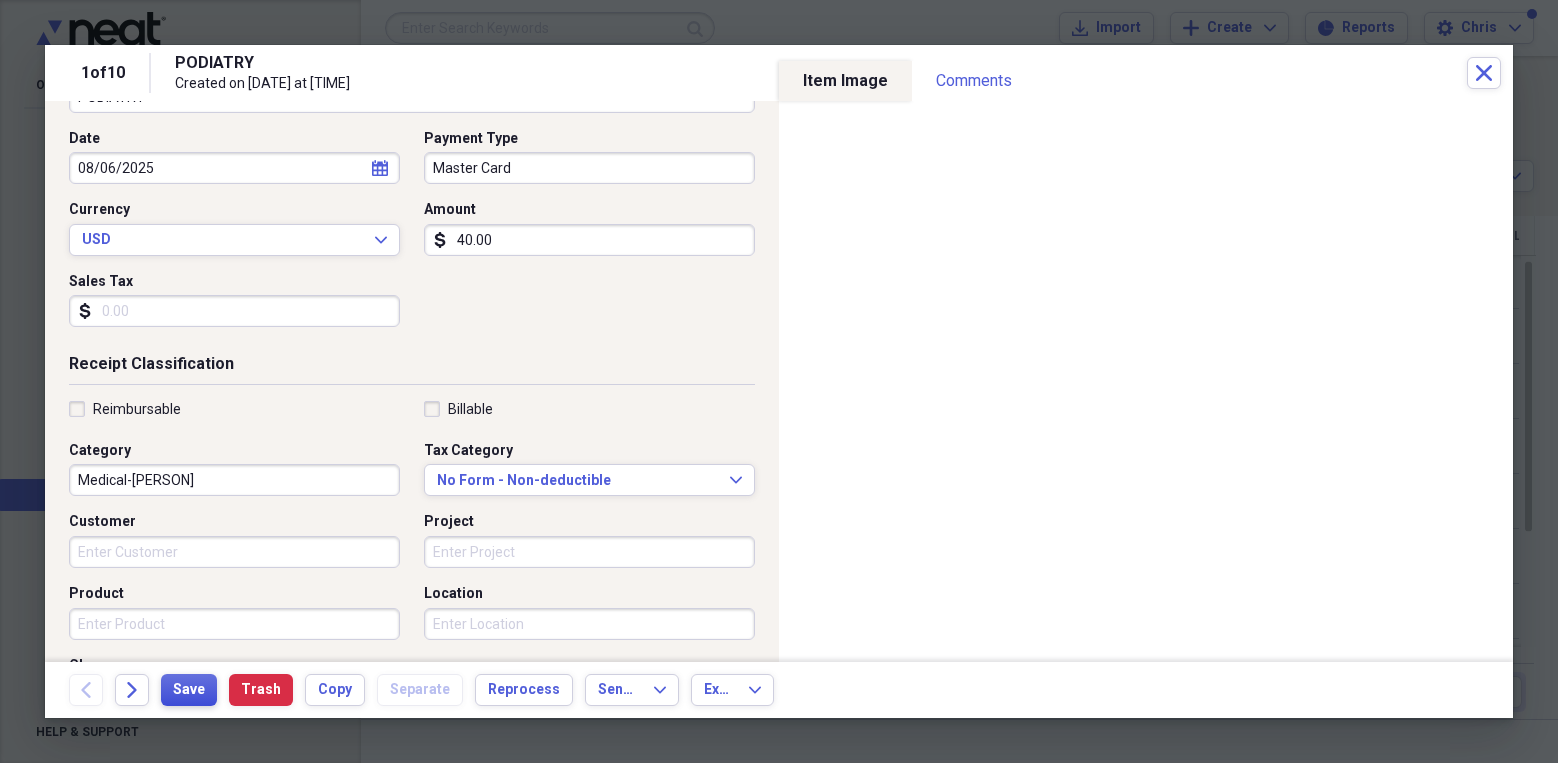 click on "Save" at bounding box center [189, 690] 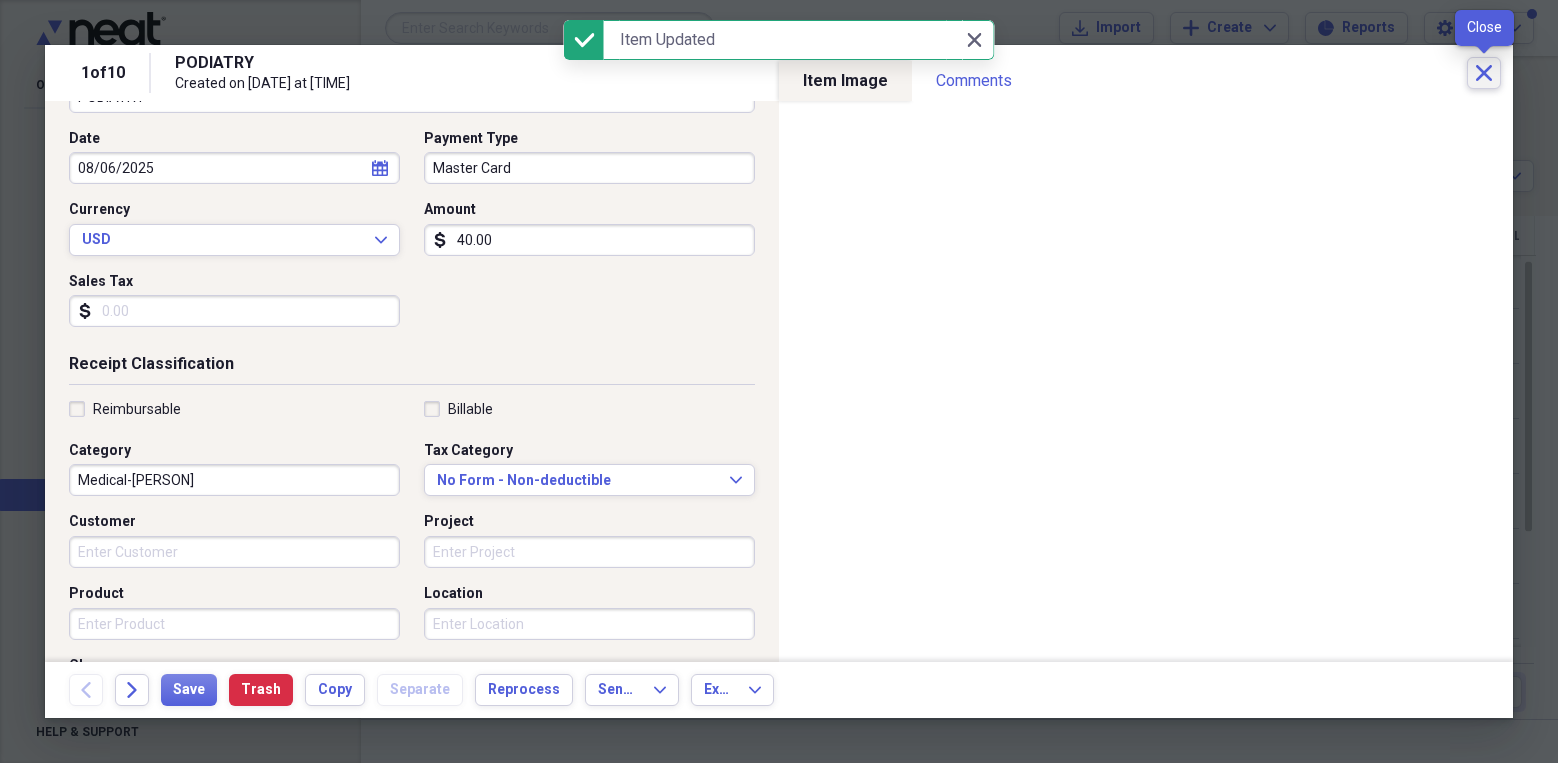 click on "Close" 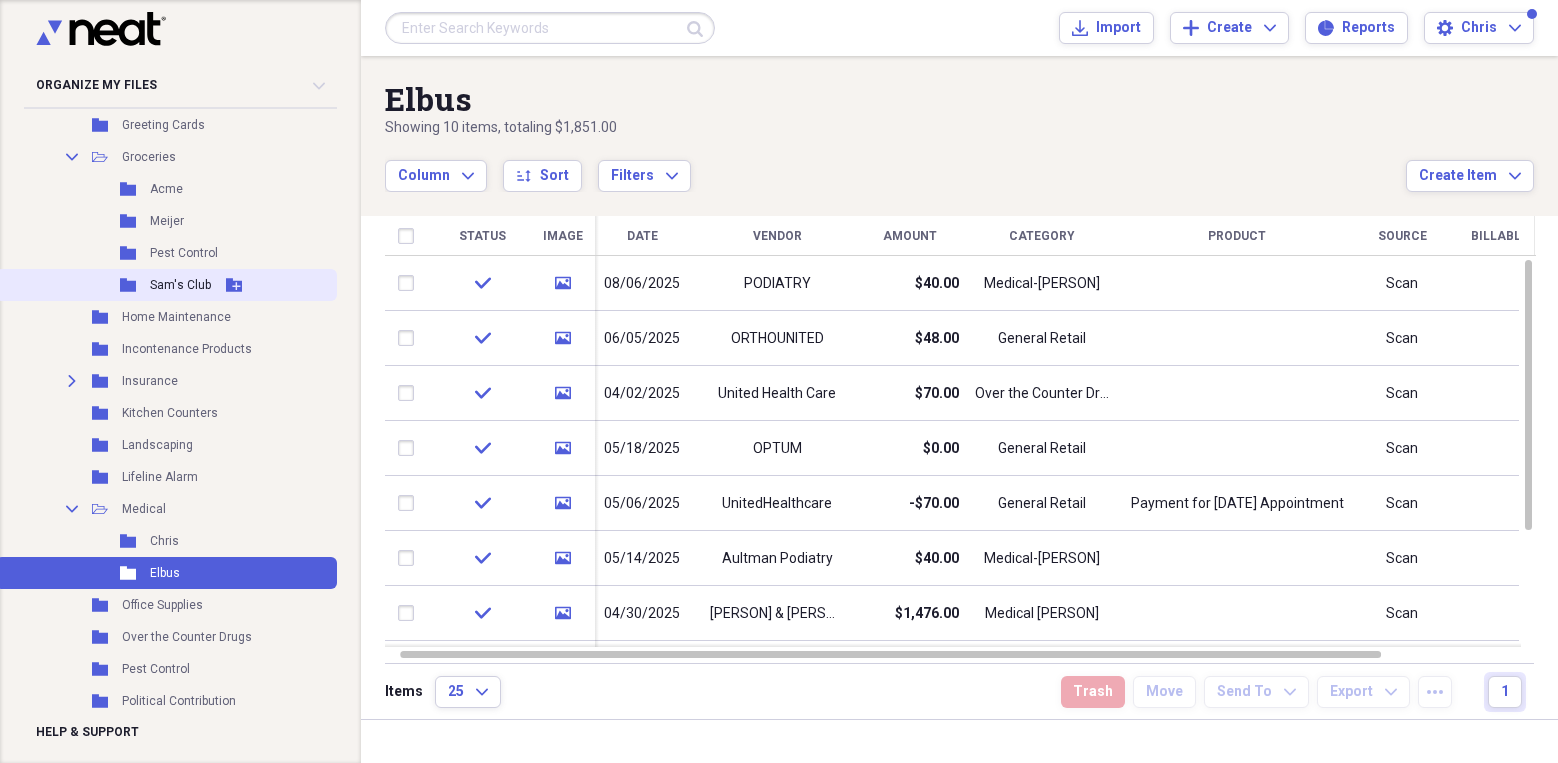 scroll, scrollTop: 1082, scrollLeft: 0, axis: vertical 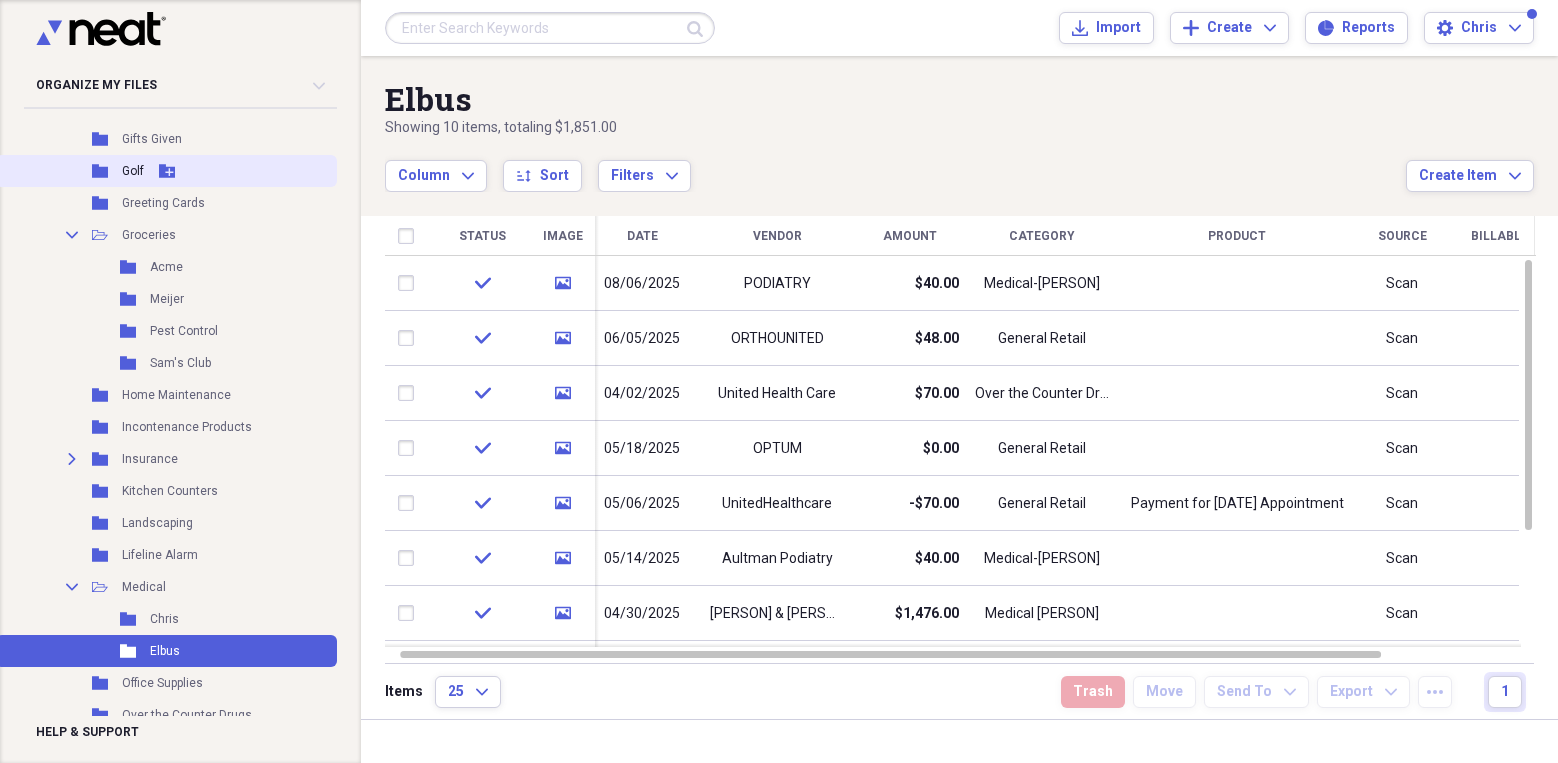 click on "Golf" at bounding box center [133, 171] 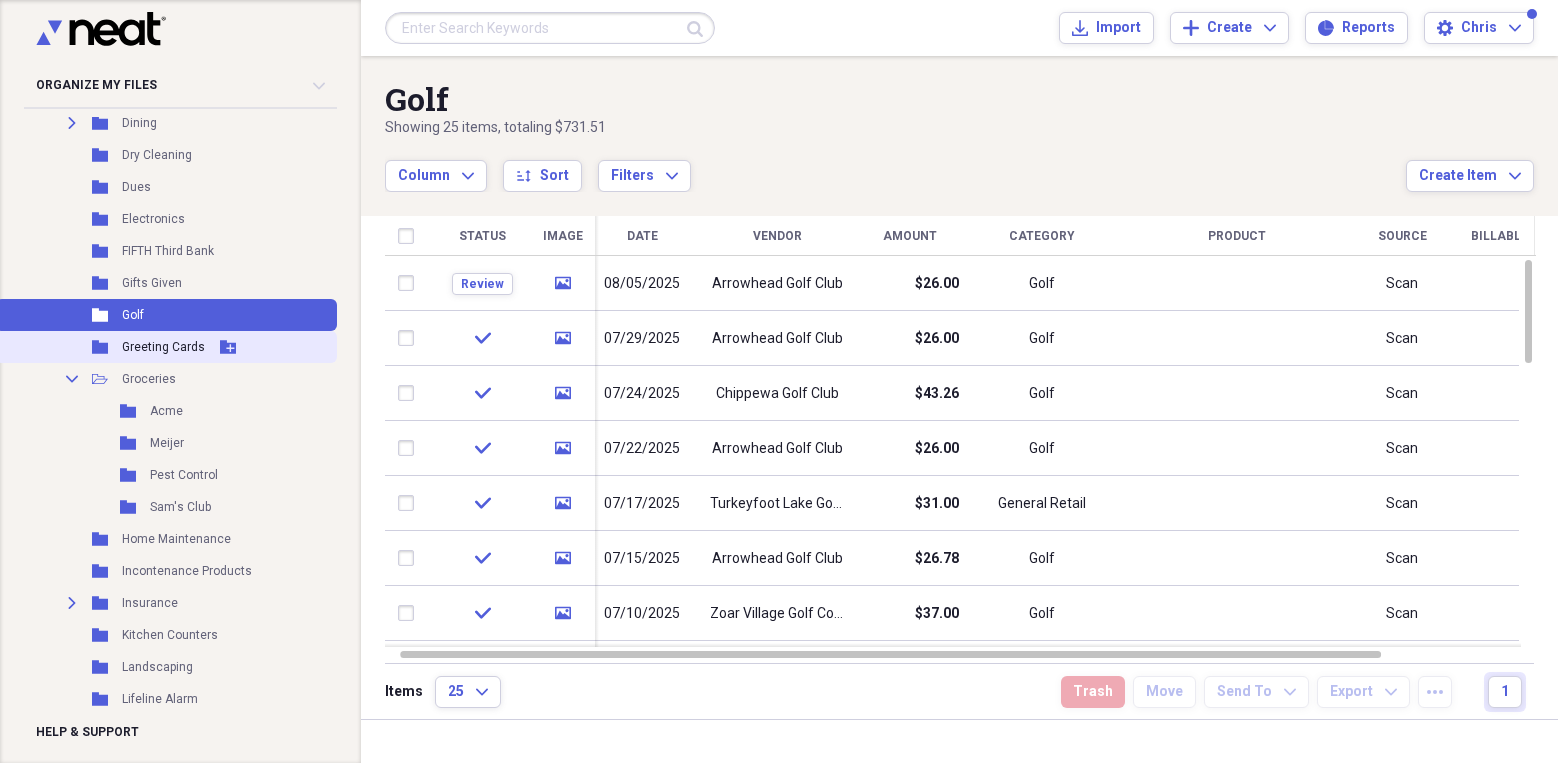 scroll, scrollTop: 807, scrollLeft: 0, axis: vertical 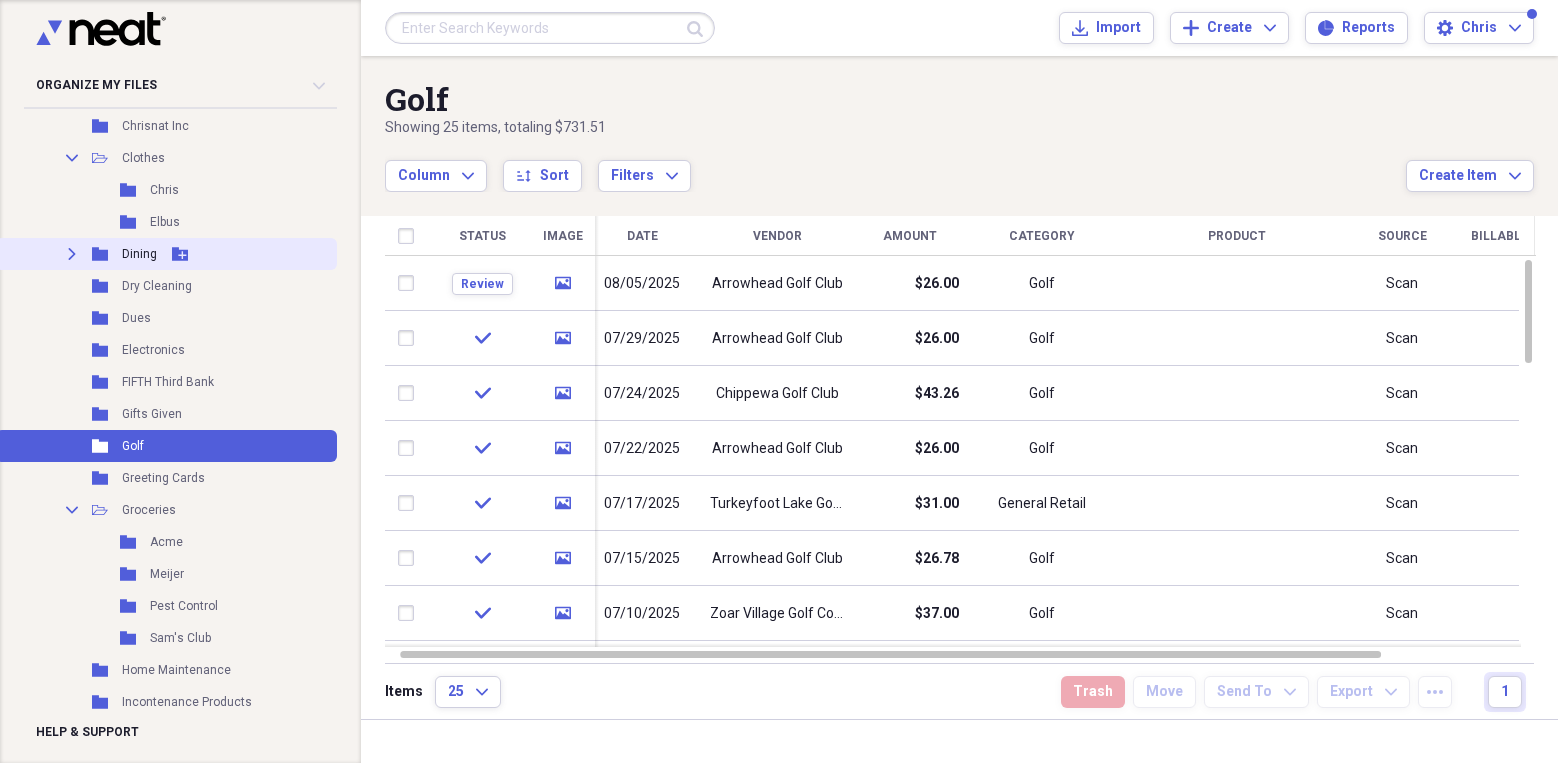 click on "Dining" at bounding box center (139, 254) 